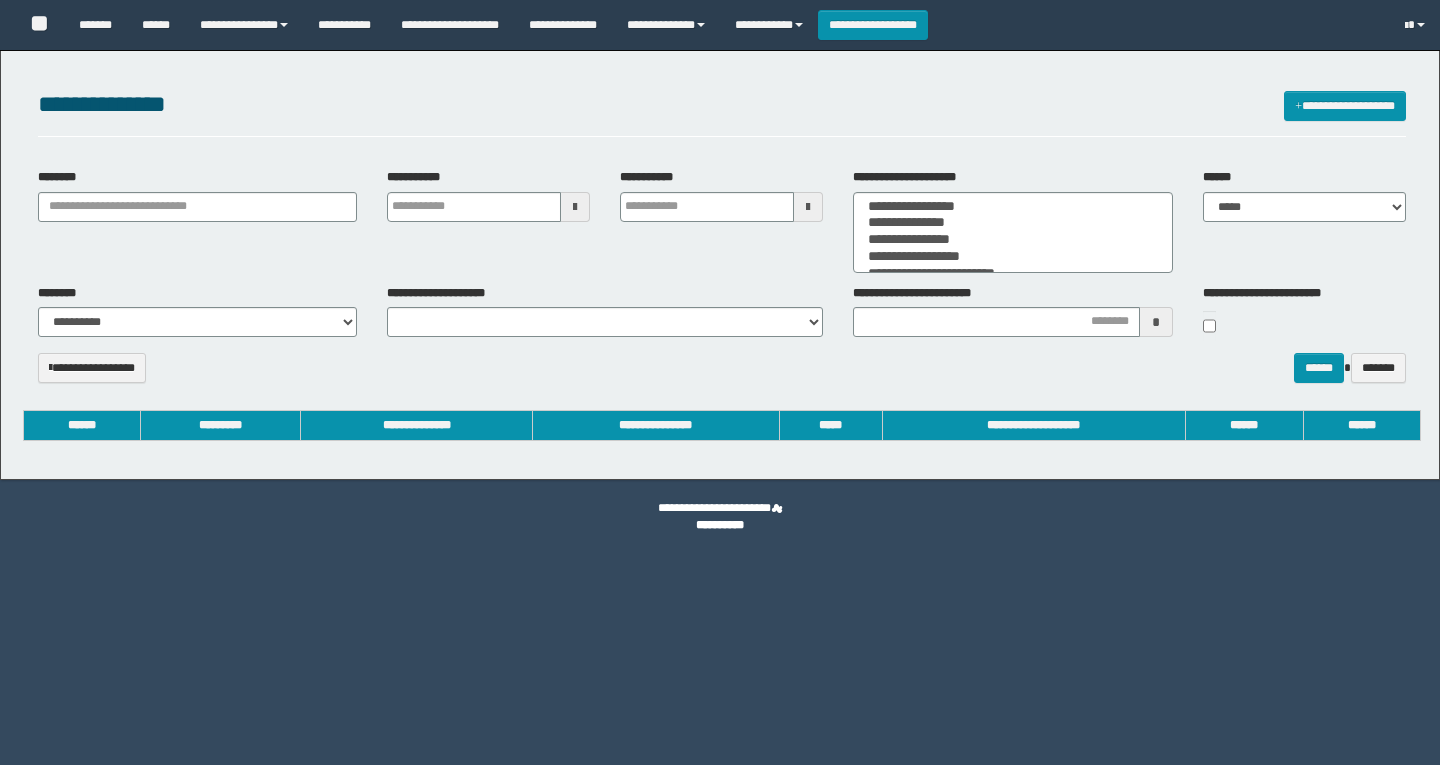 select 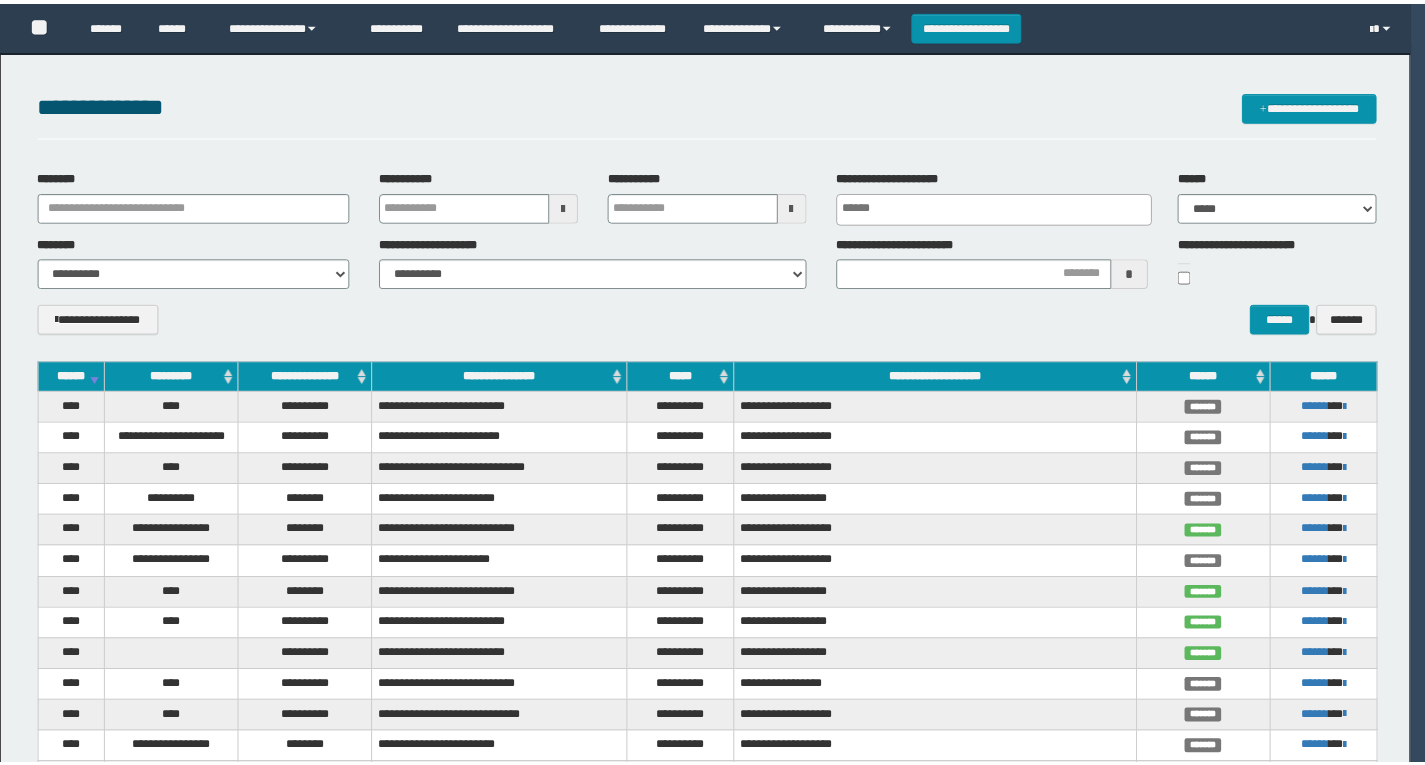 scroll, scrollTop: 0, scrollLeft: 0, axis: both 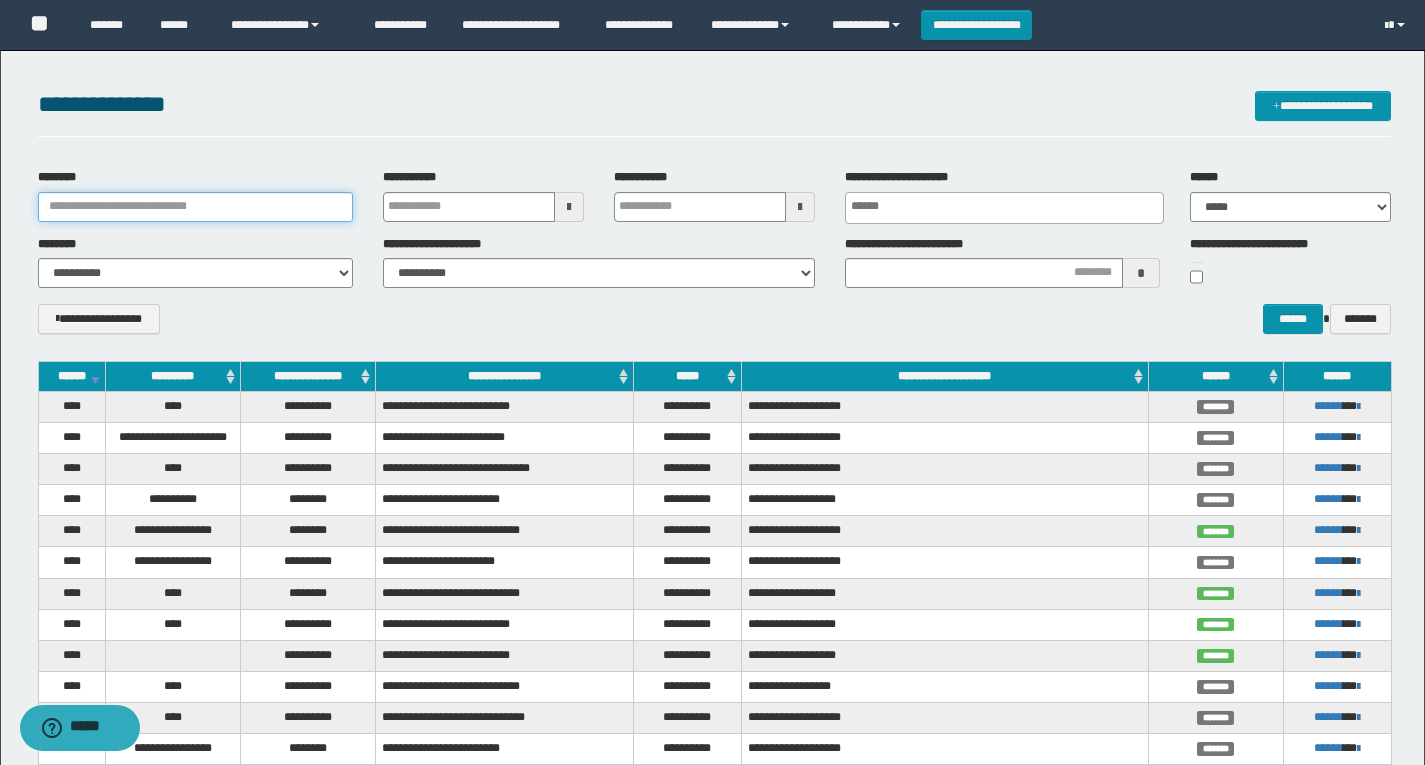 click on "********" at bounding box center (196, 207) 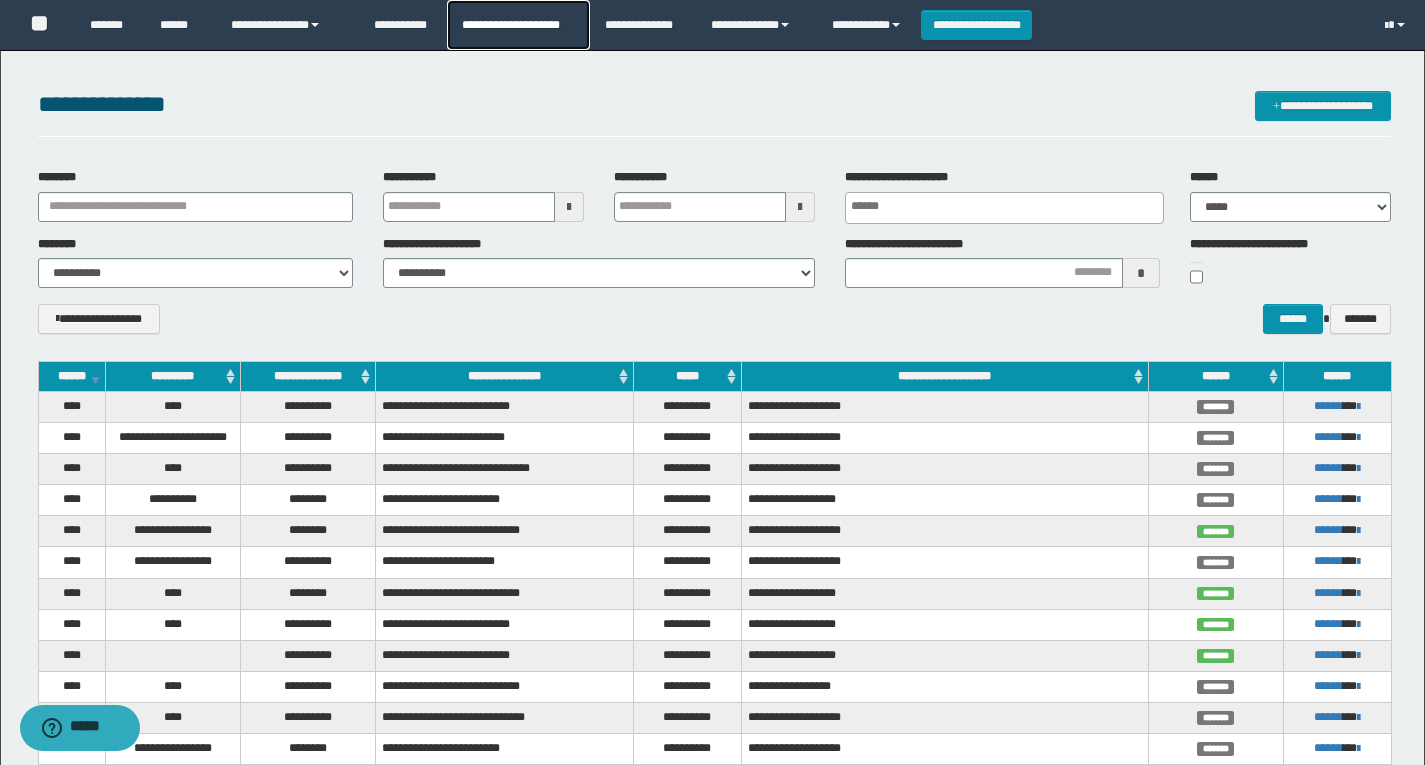 click on "**********" at bounding box center [518, 25] 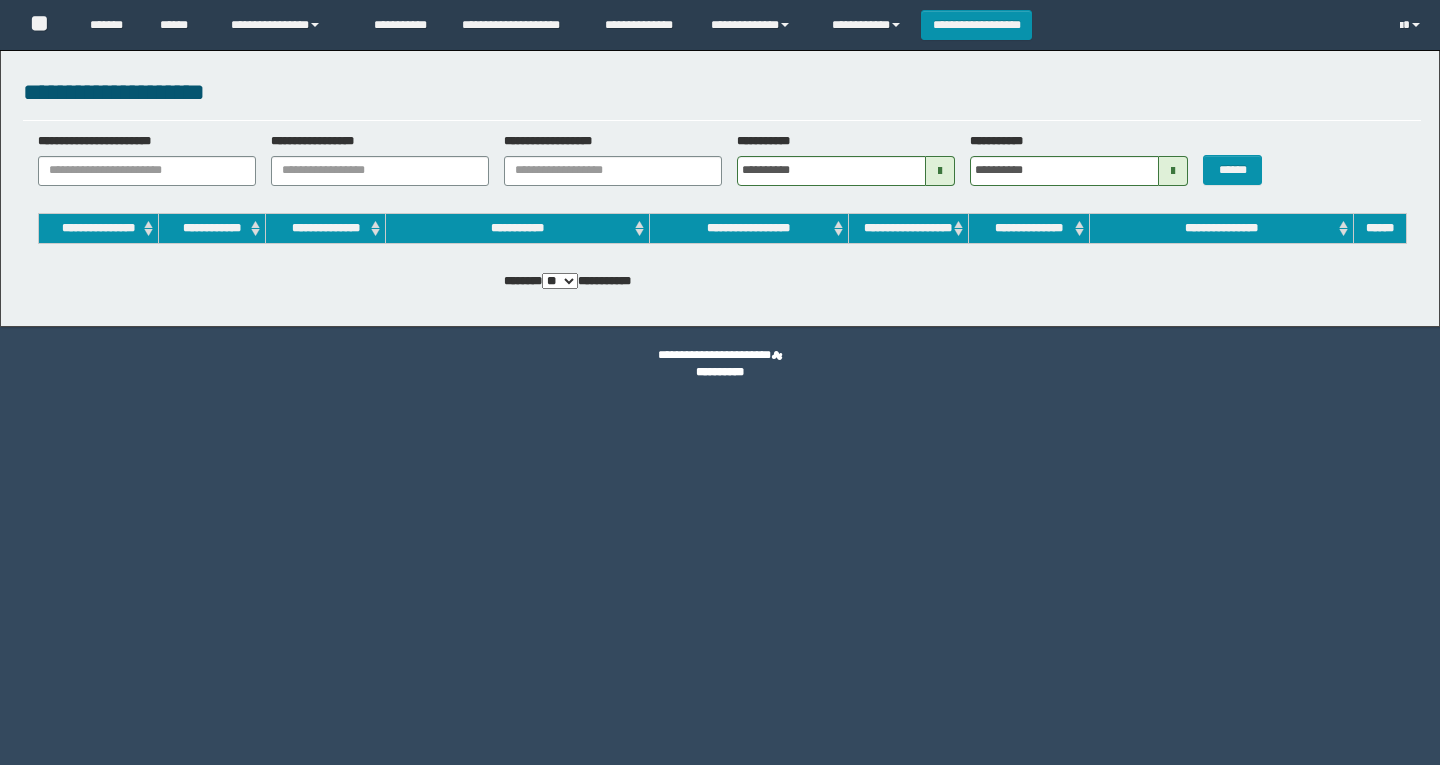scroll, scrollTop: 0, scrollLeft: 0, axis: both 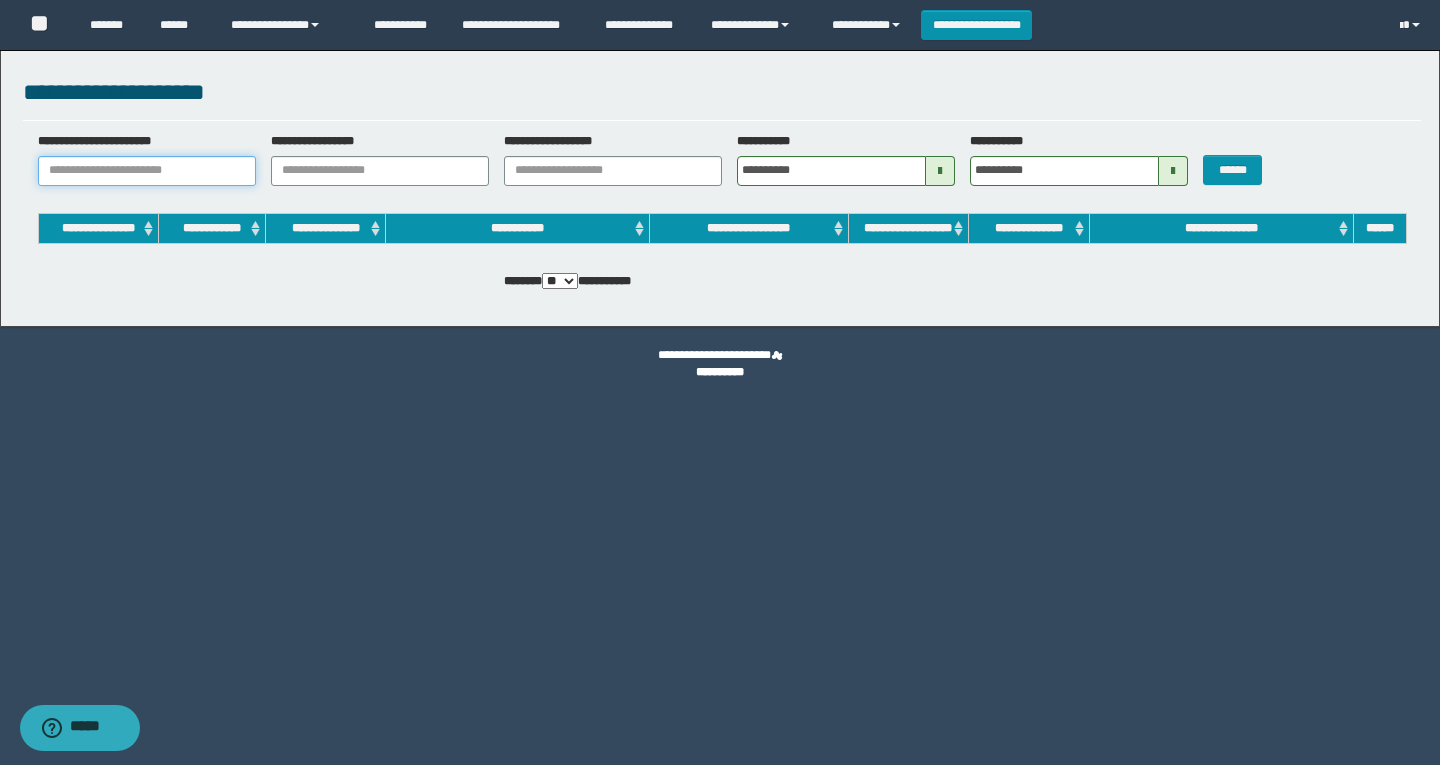 click on "**********" at bounding box center (147, 171) 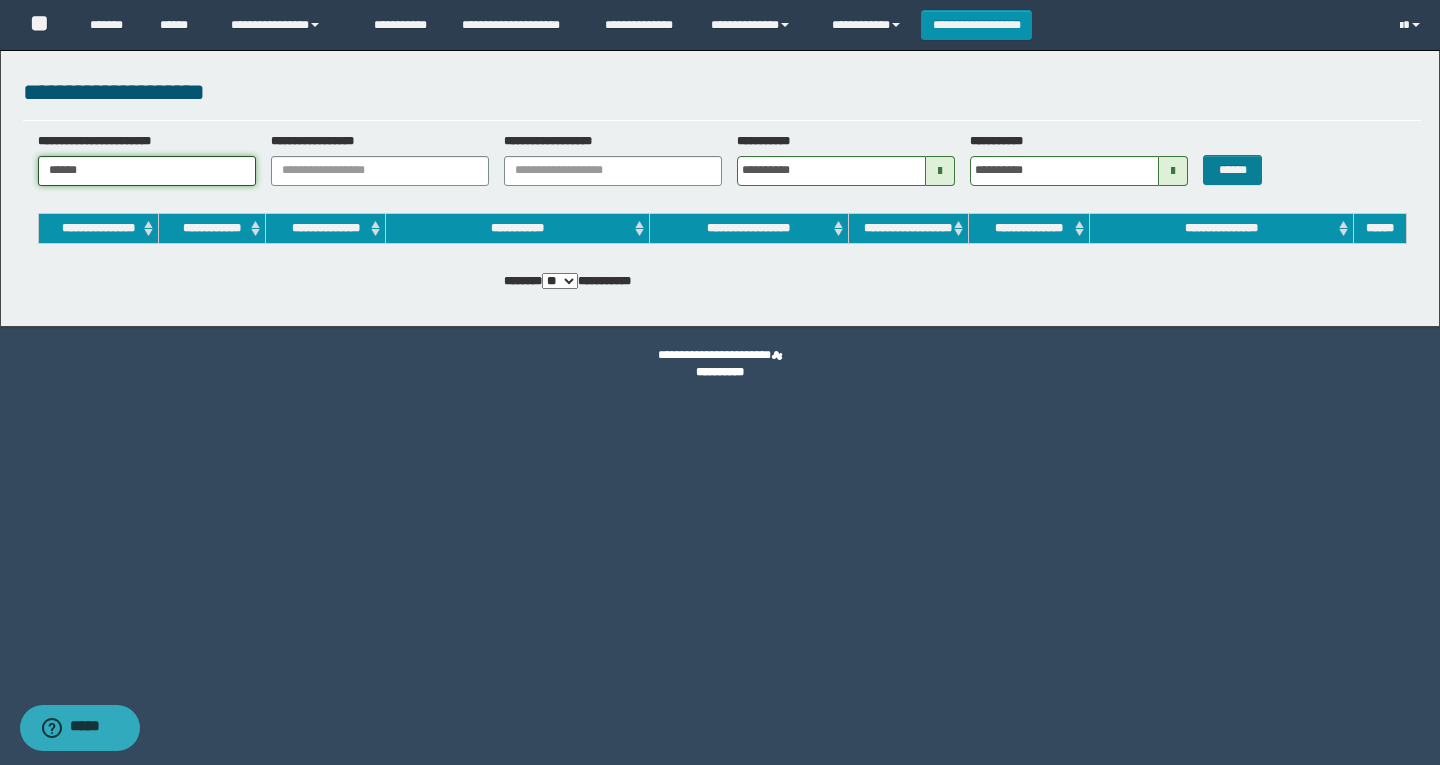 type on "******" 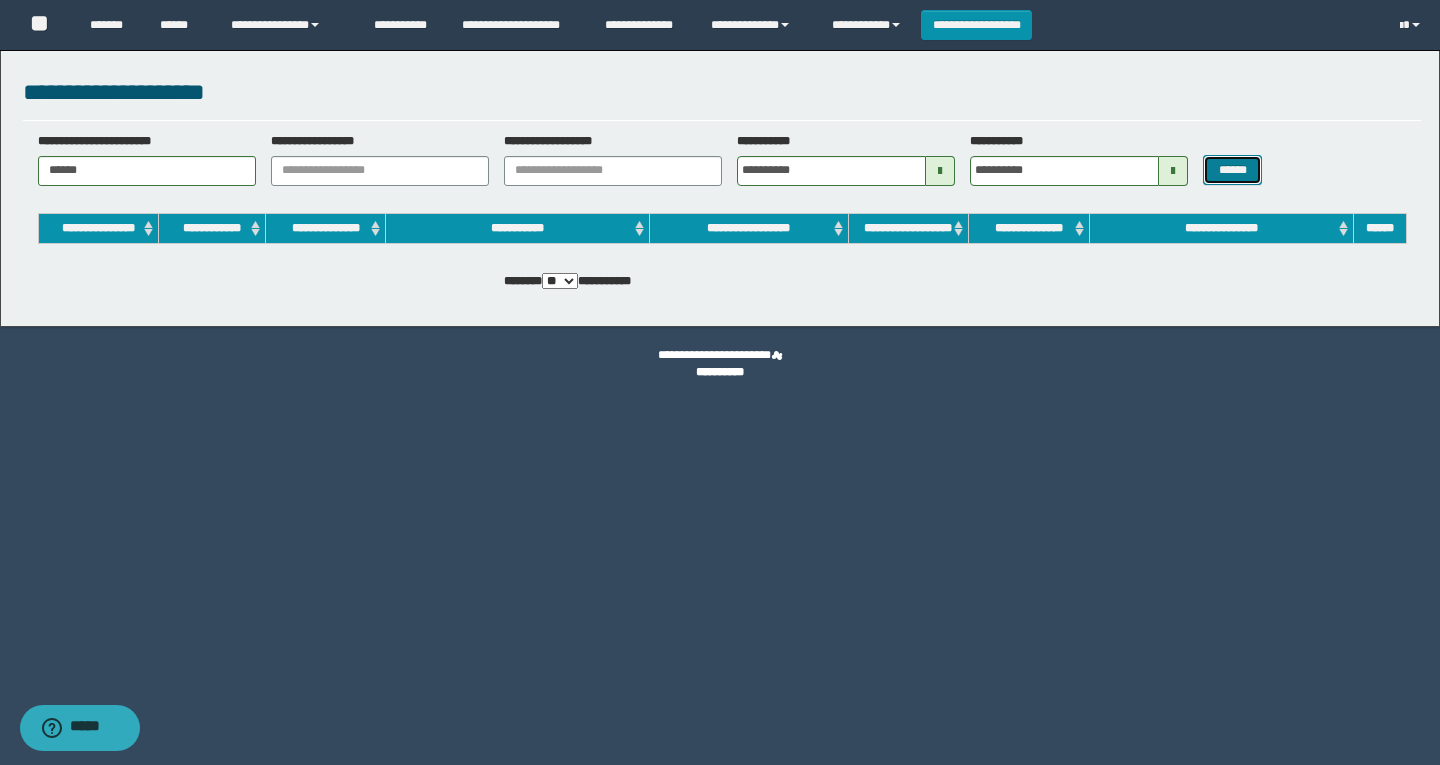 click on "******" at bounding box center [1232, 170] 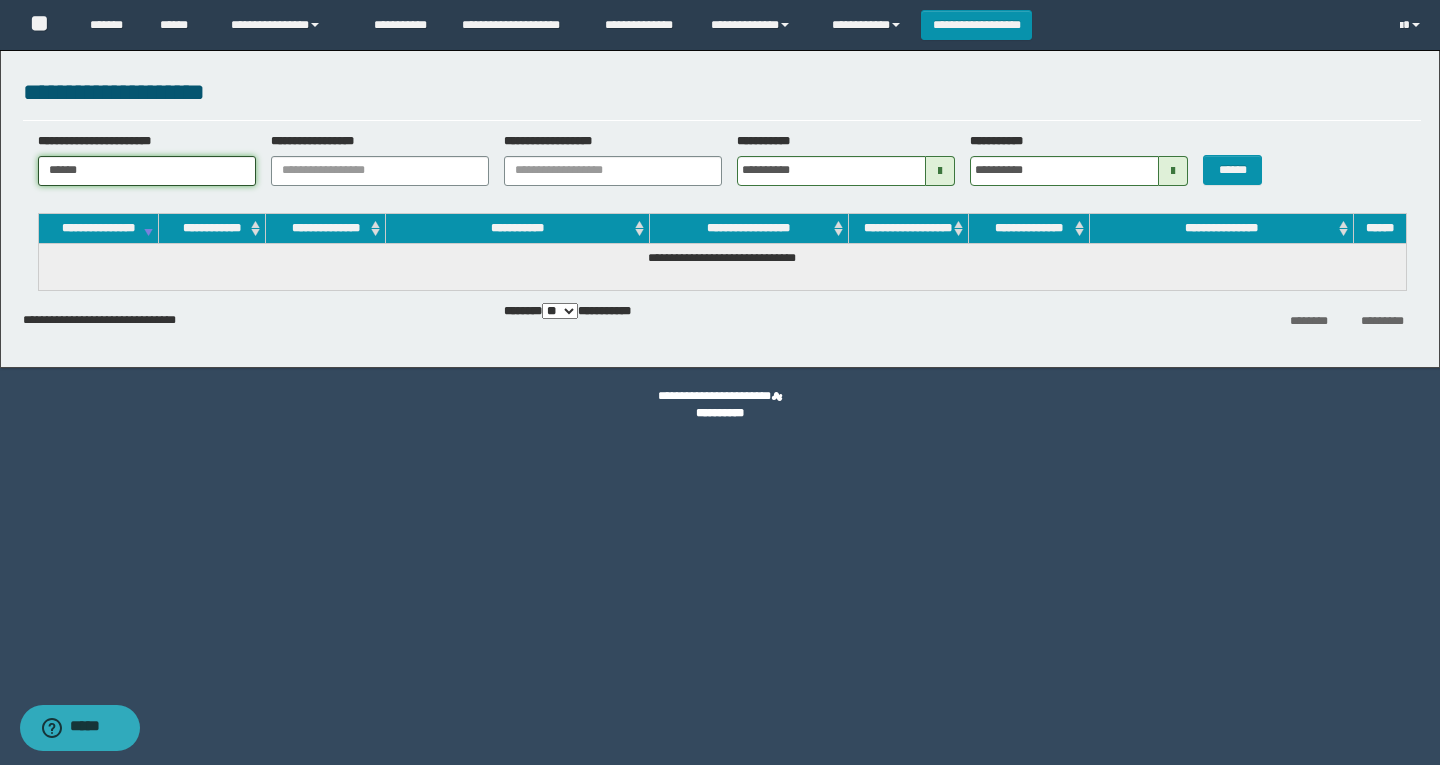 drag, startPoint x: 118, startPoint y: 163, endPoint x: 0, endPoint y: 147, distance: 119.0798 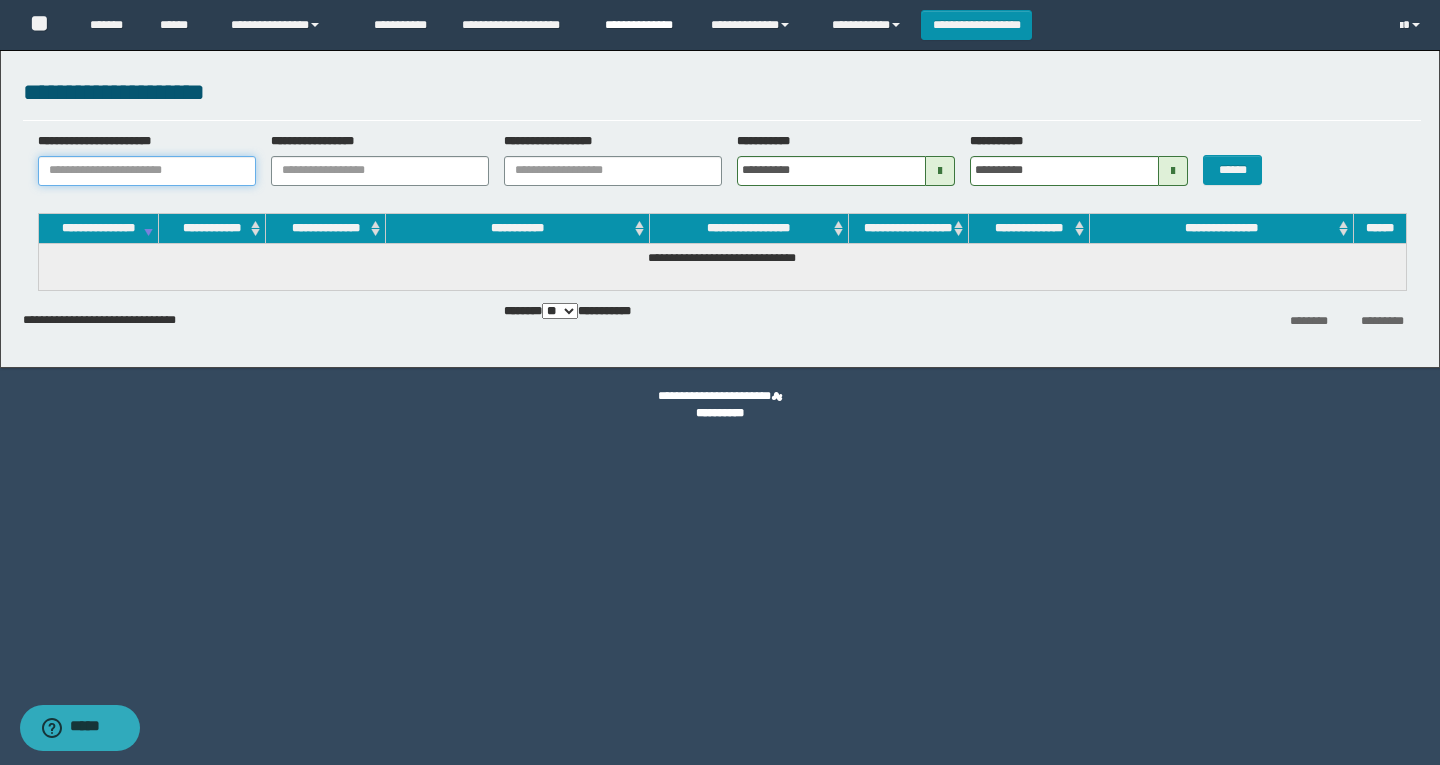type 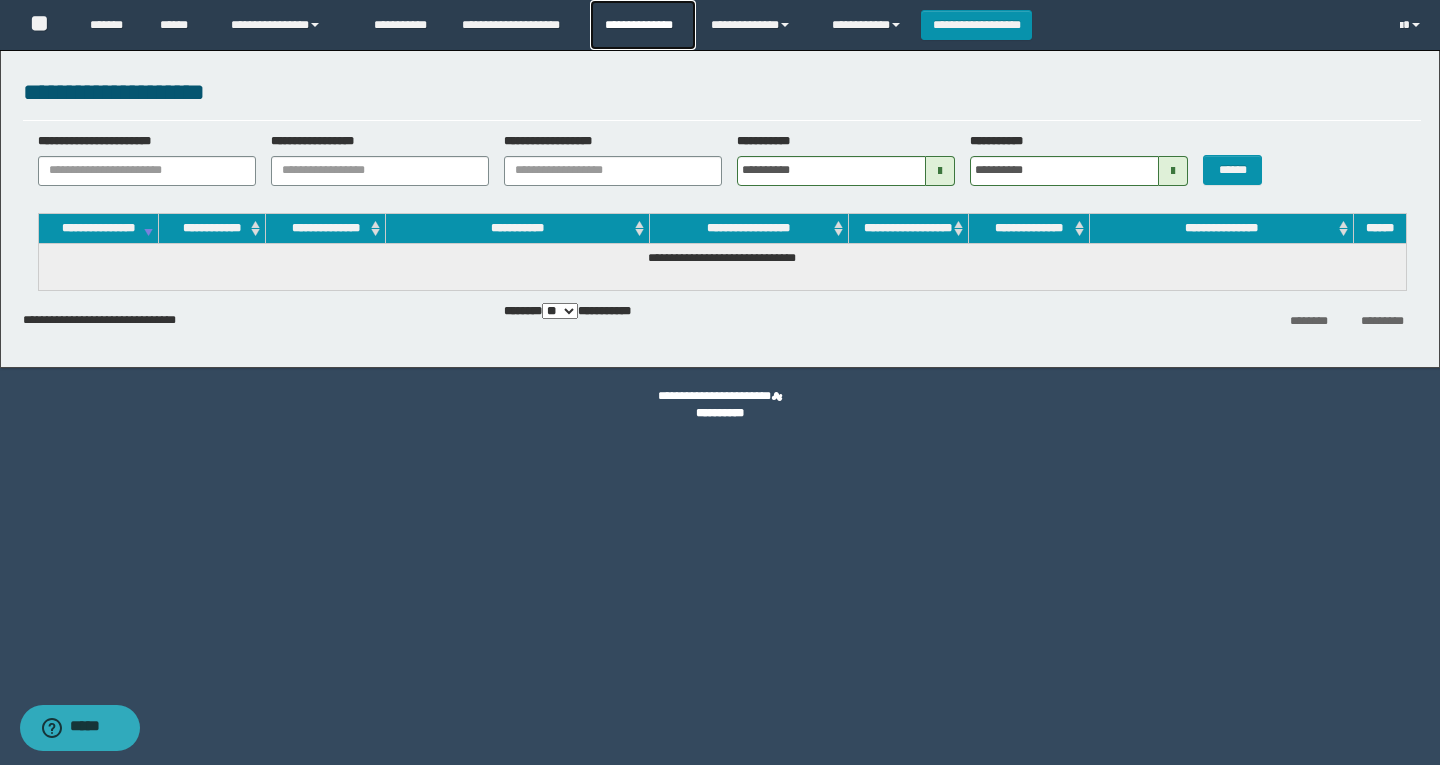 click on "**********" at bounding box center [642, 25] 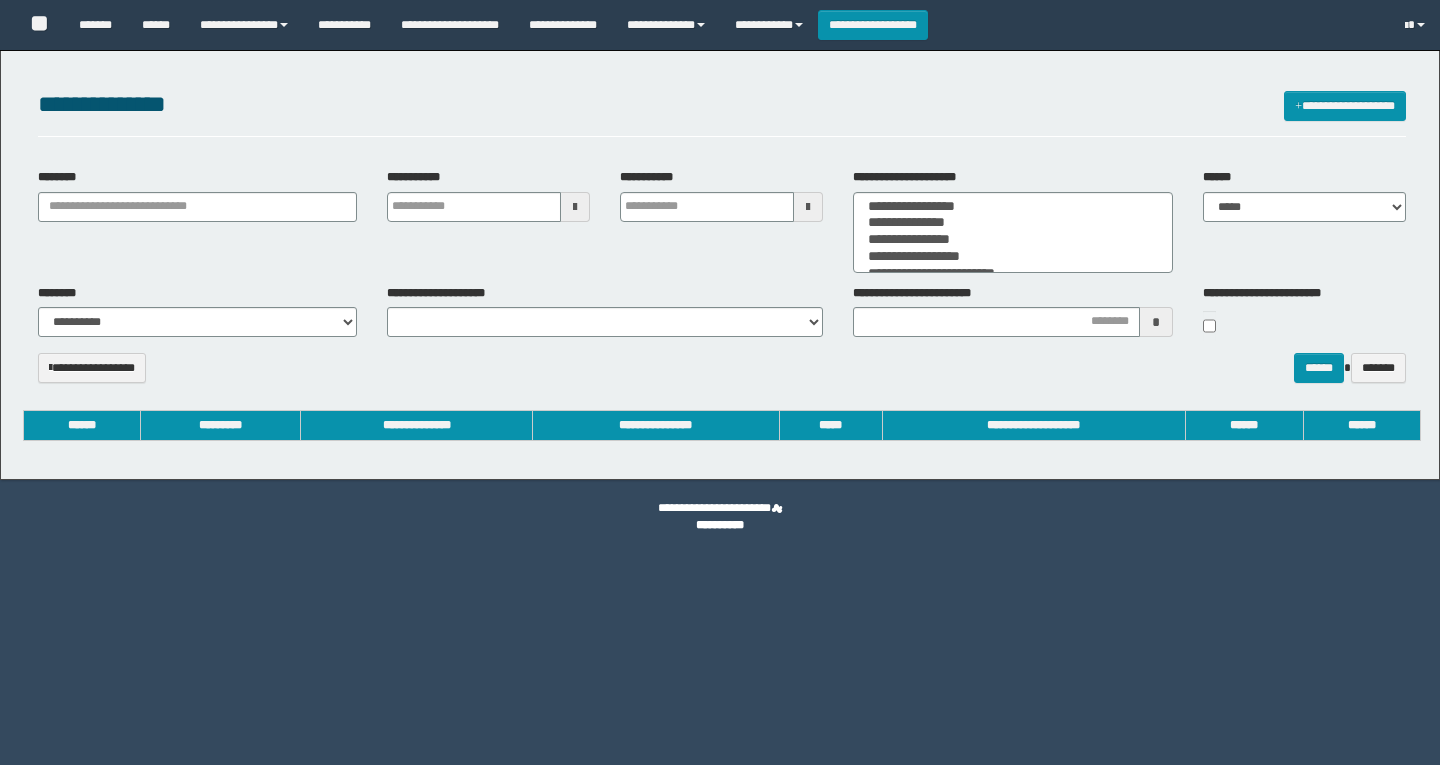 select 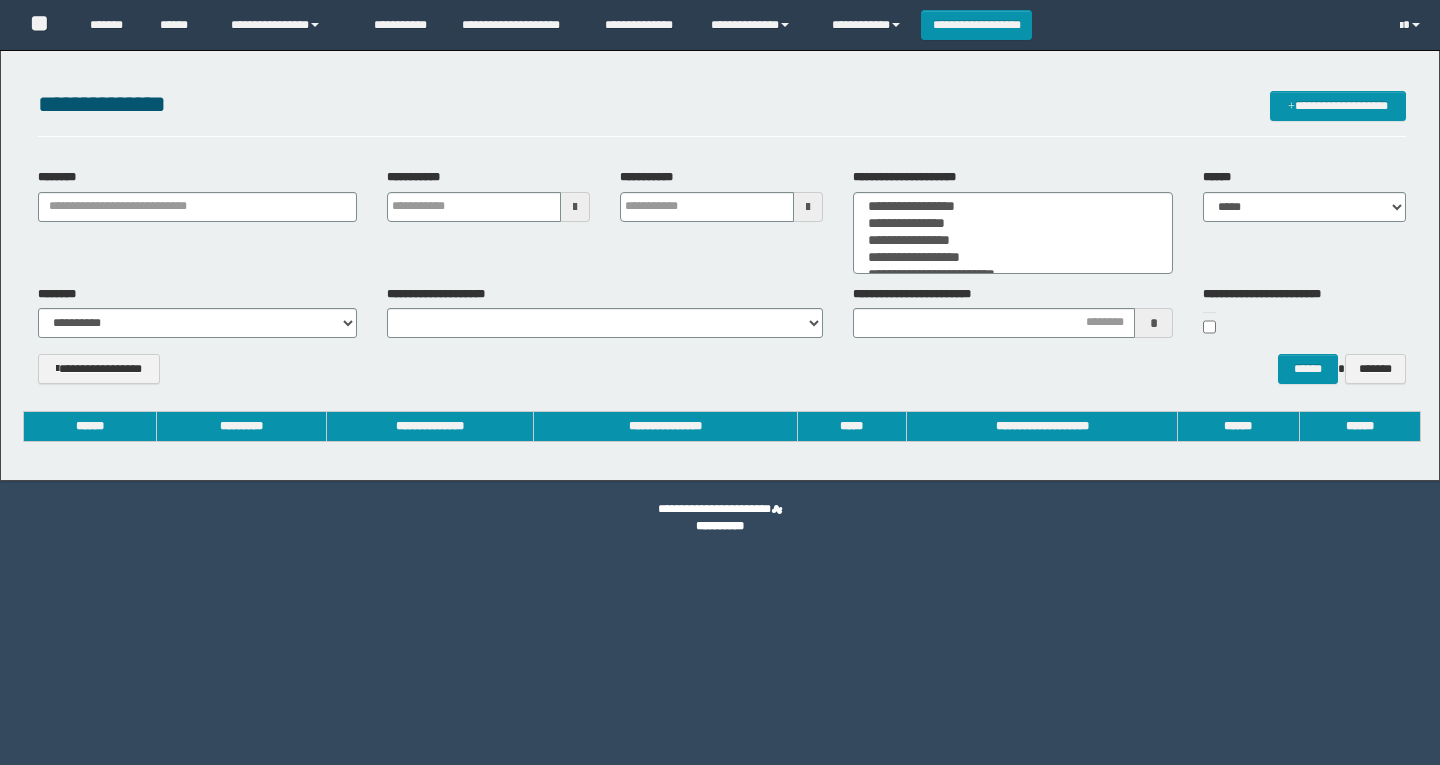 scroll, scrollTop: 0, scrollLeft: 0, axis: both 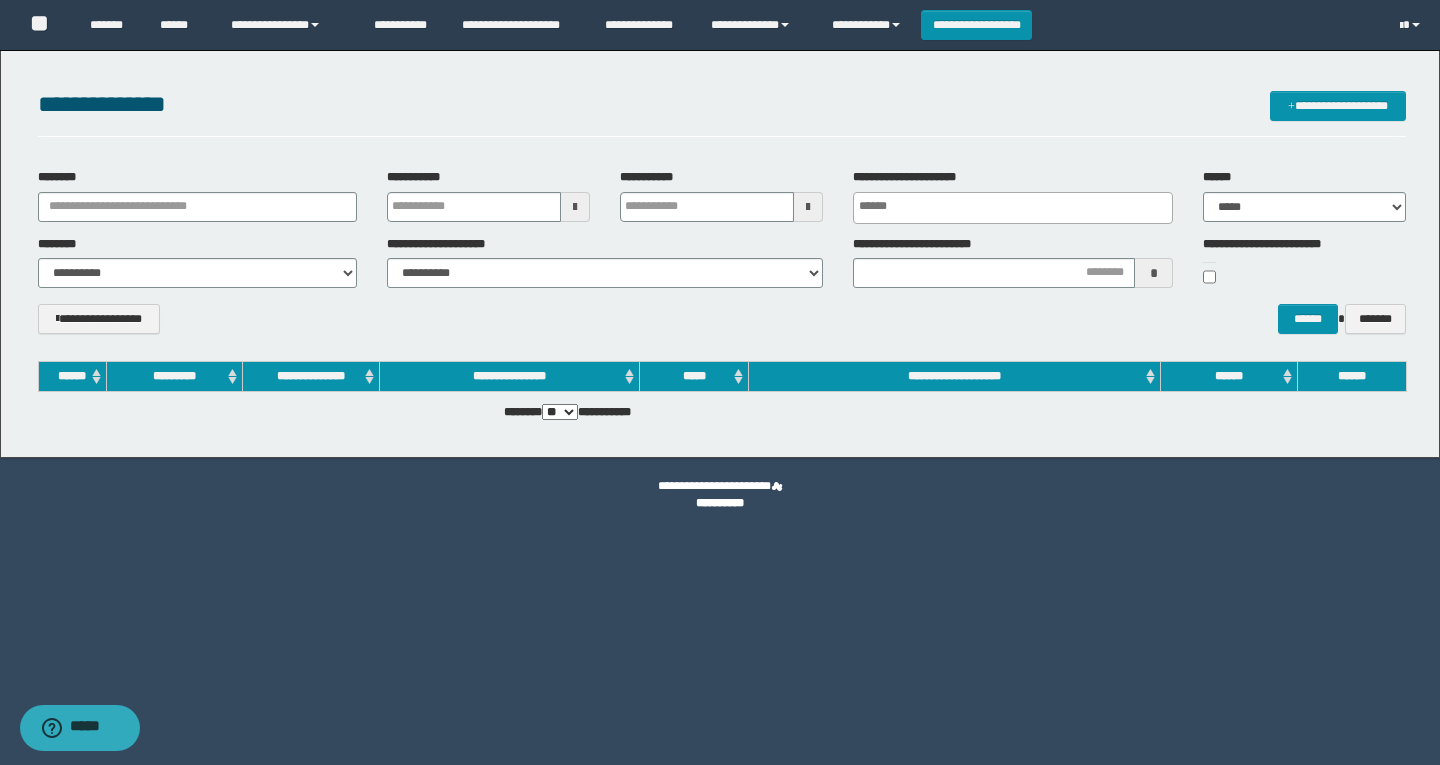 click on "********" at bounding box center [198, 195] 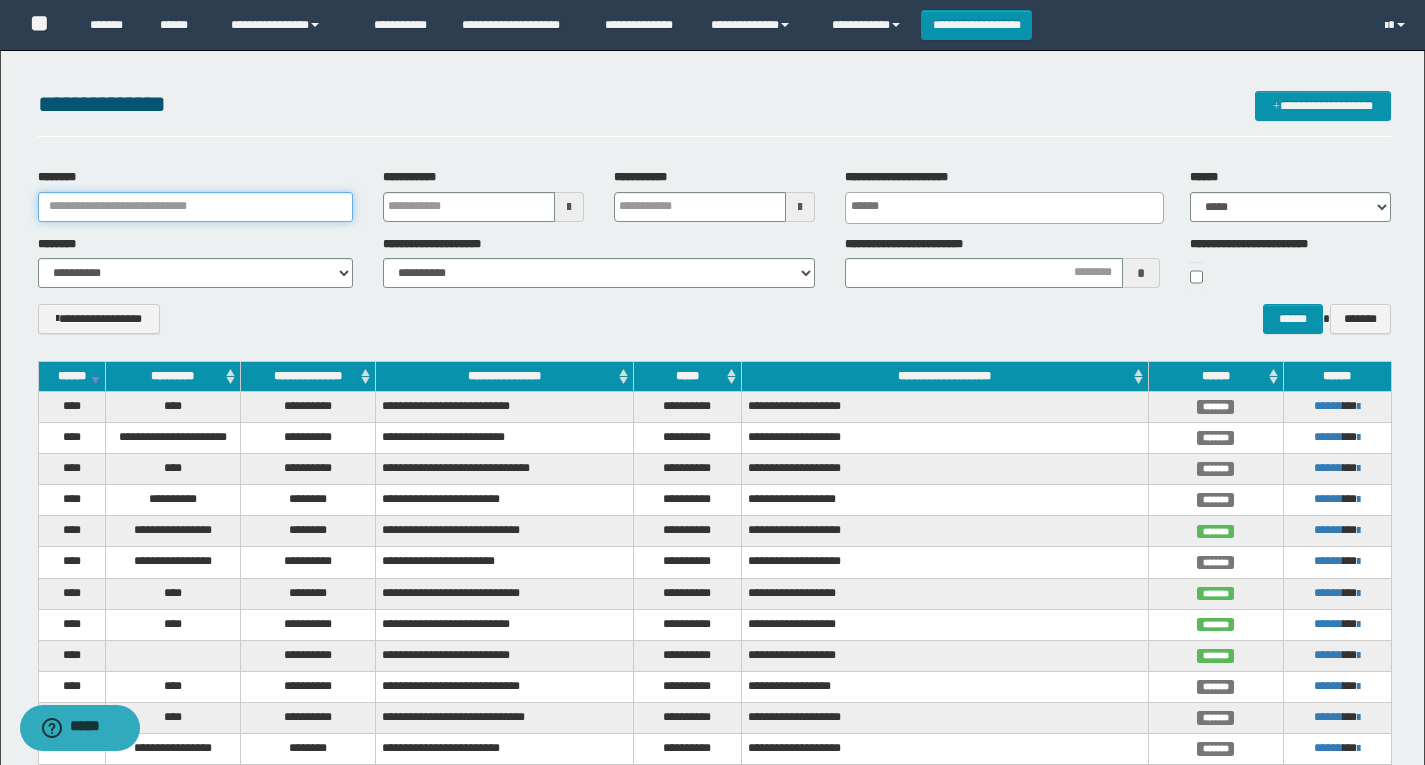 click on "********" at bounding box center [196, 207] 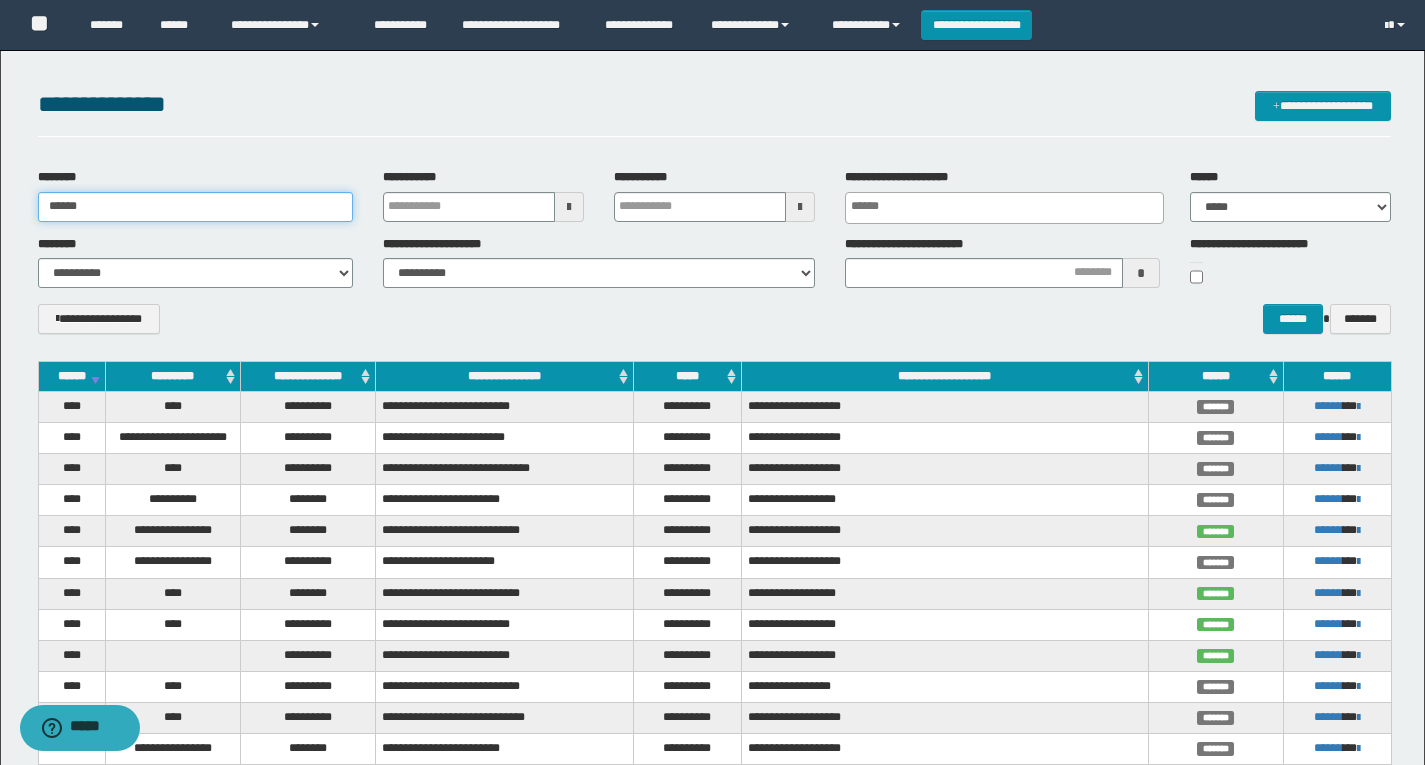 type on "******" 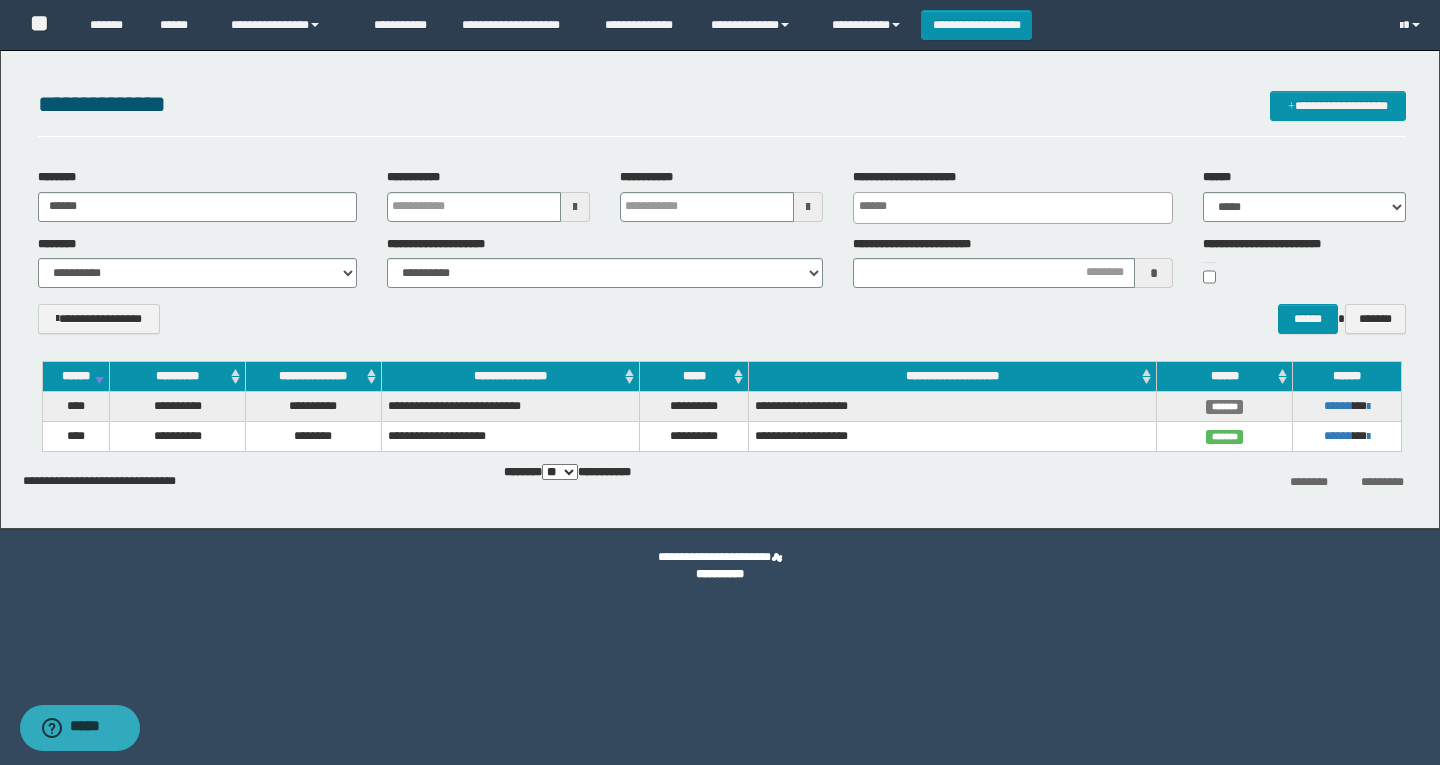 click on "**********" at bounding box center [722, 326] 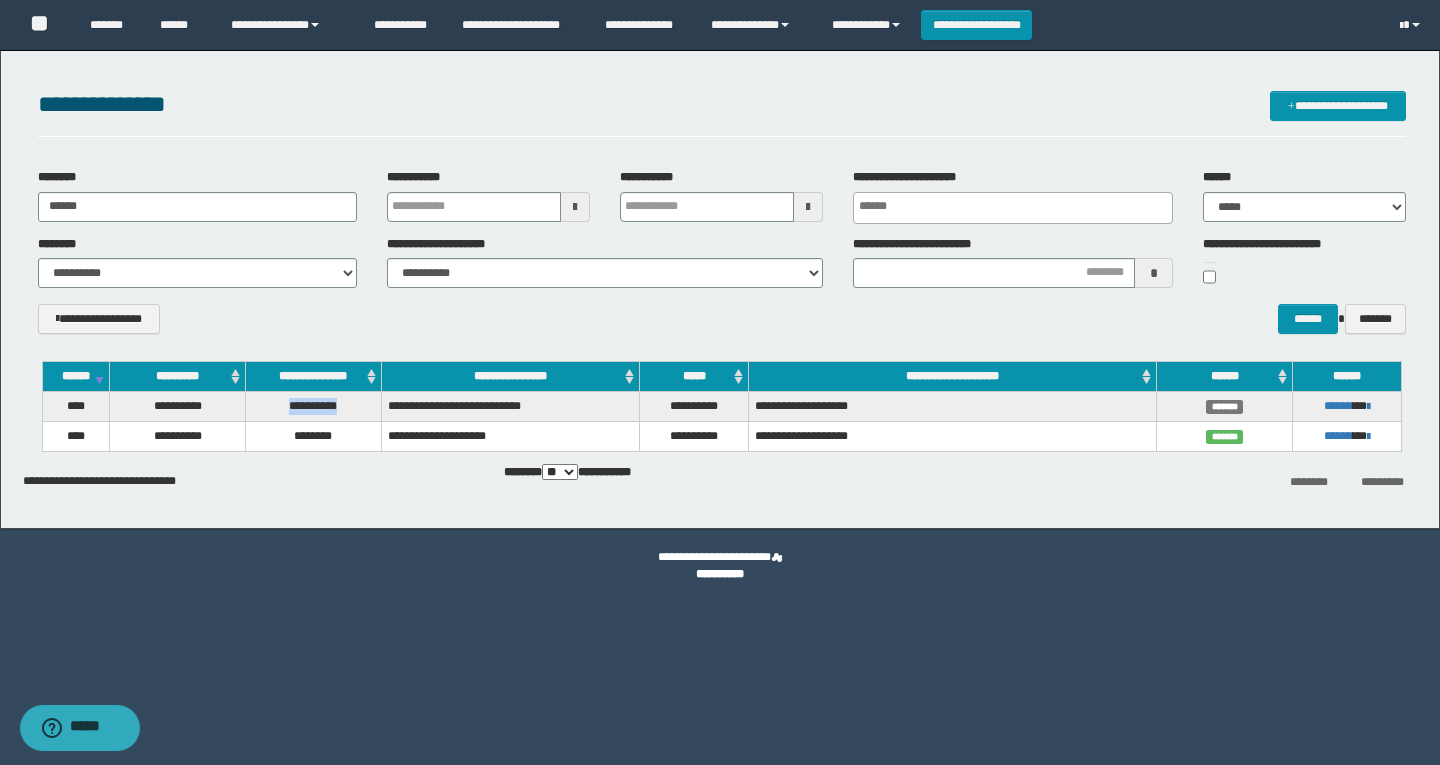 drag, startPoint x: 348, startPoint y: 401, endPoint x: 274, endPoint y: 402, distance: 74.00676 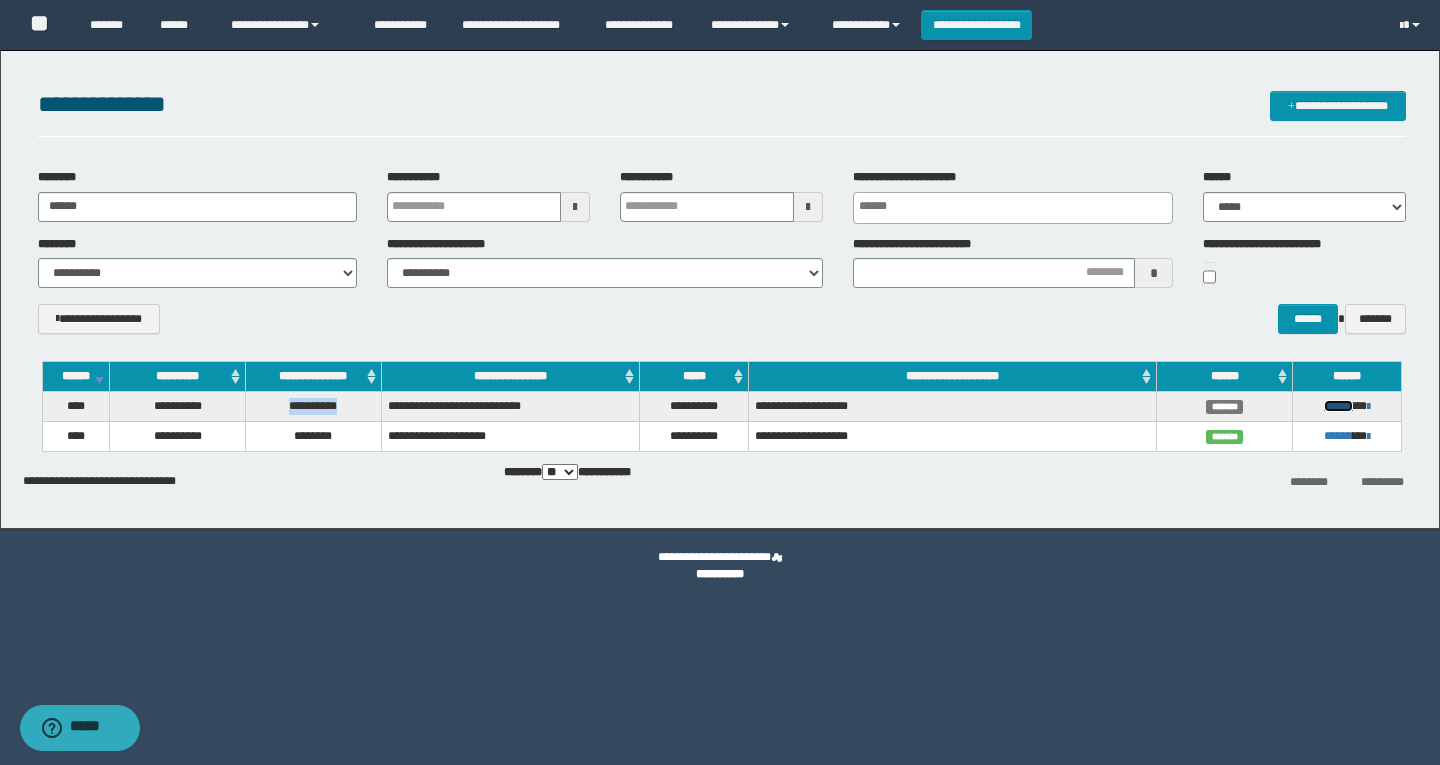 click on "******" at bounding box center (1338, 406) 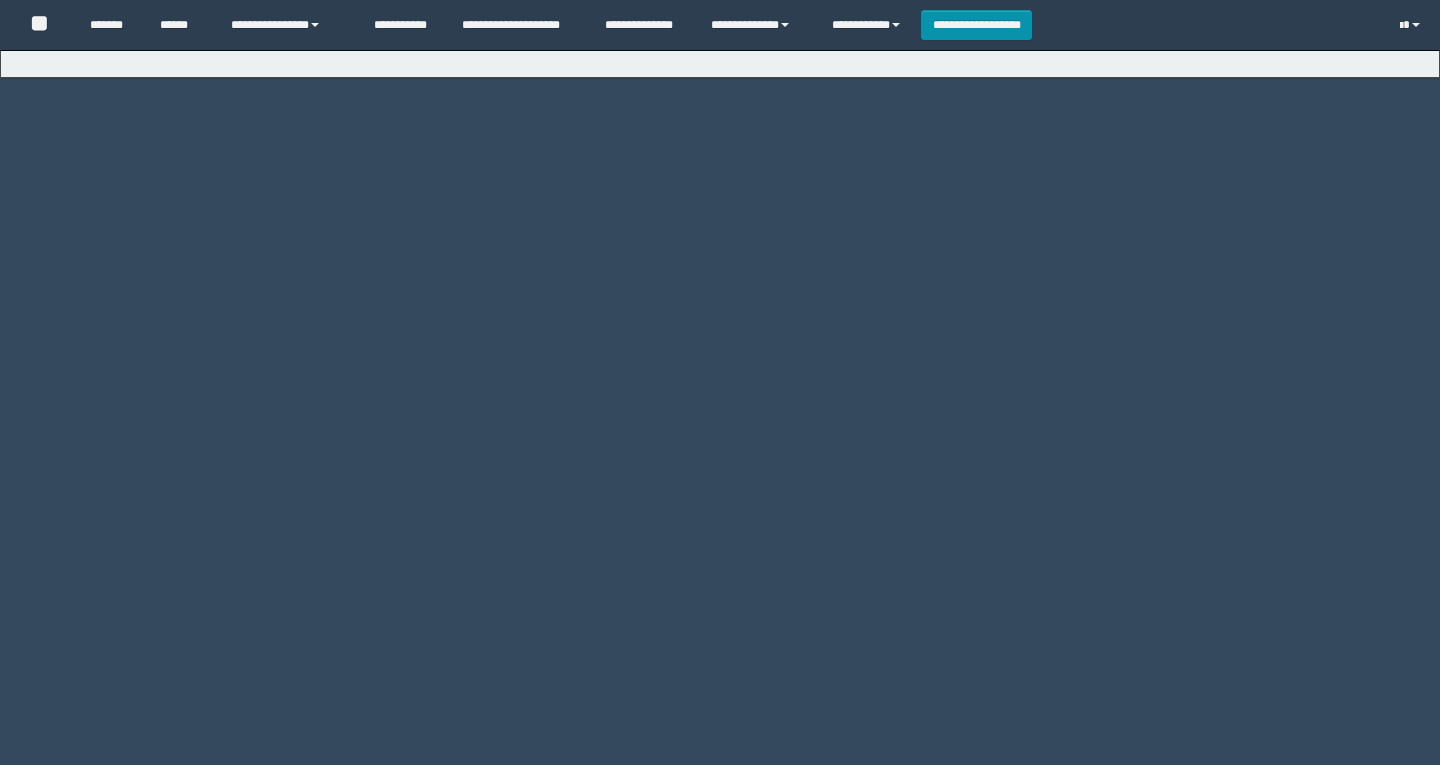 scroll, scrollTop: 0, scrollLeft: 0, axis: both 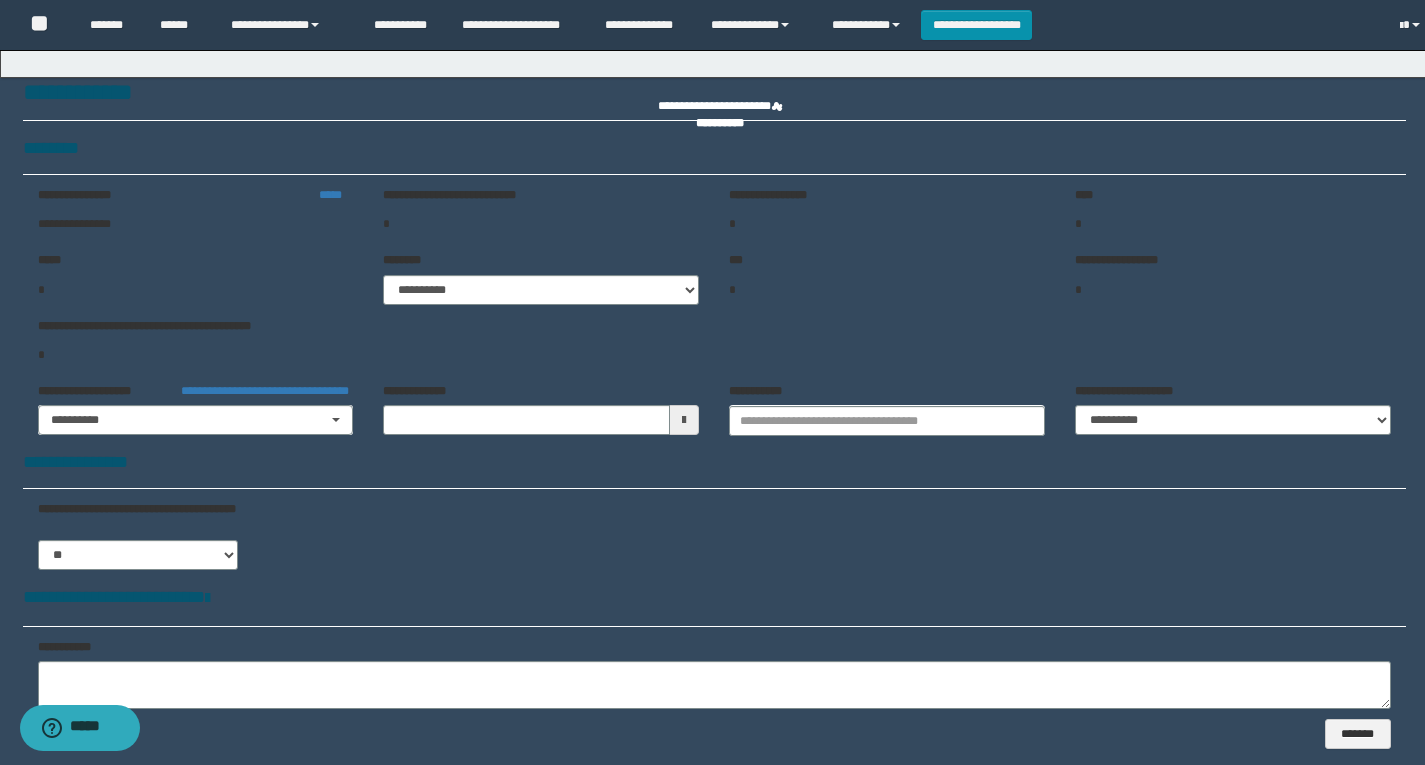 type on "**********" 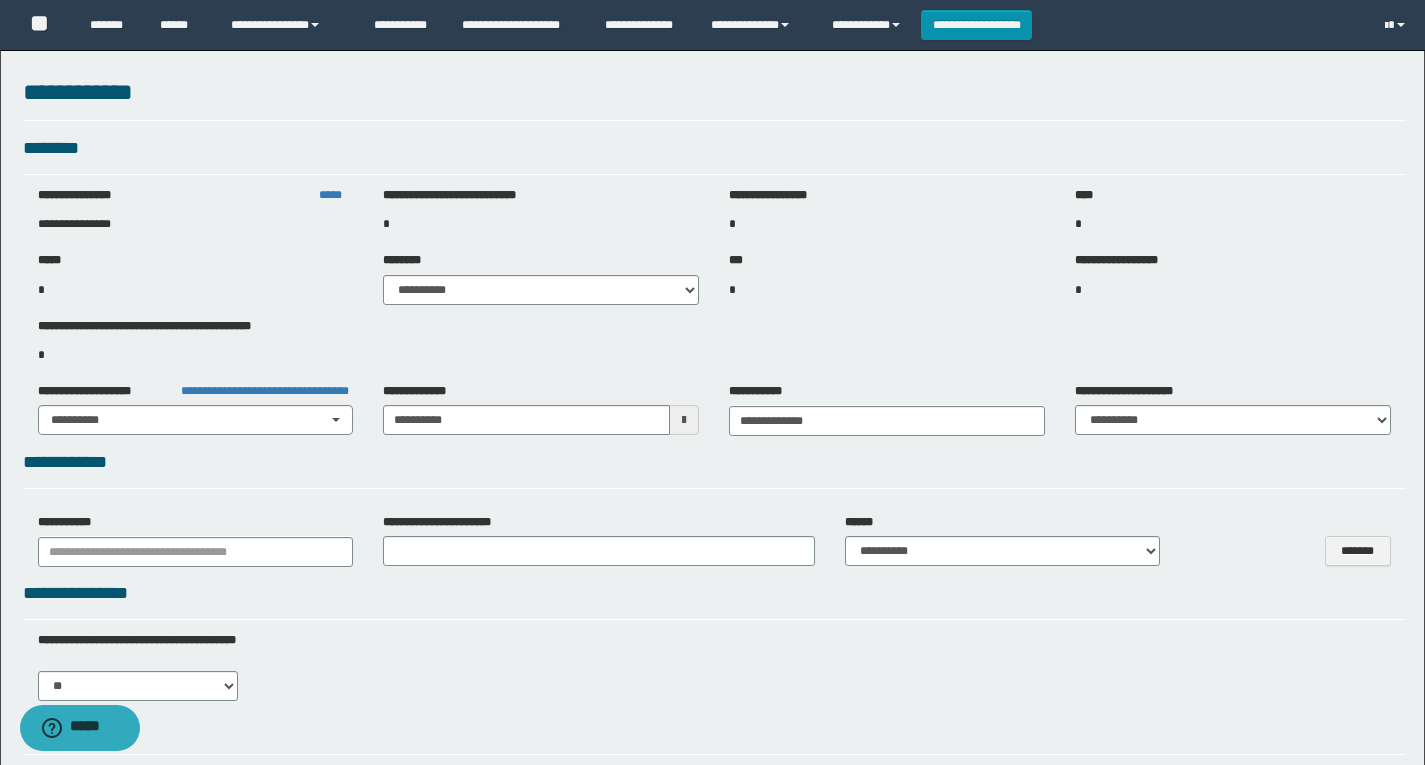 select on "***" 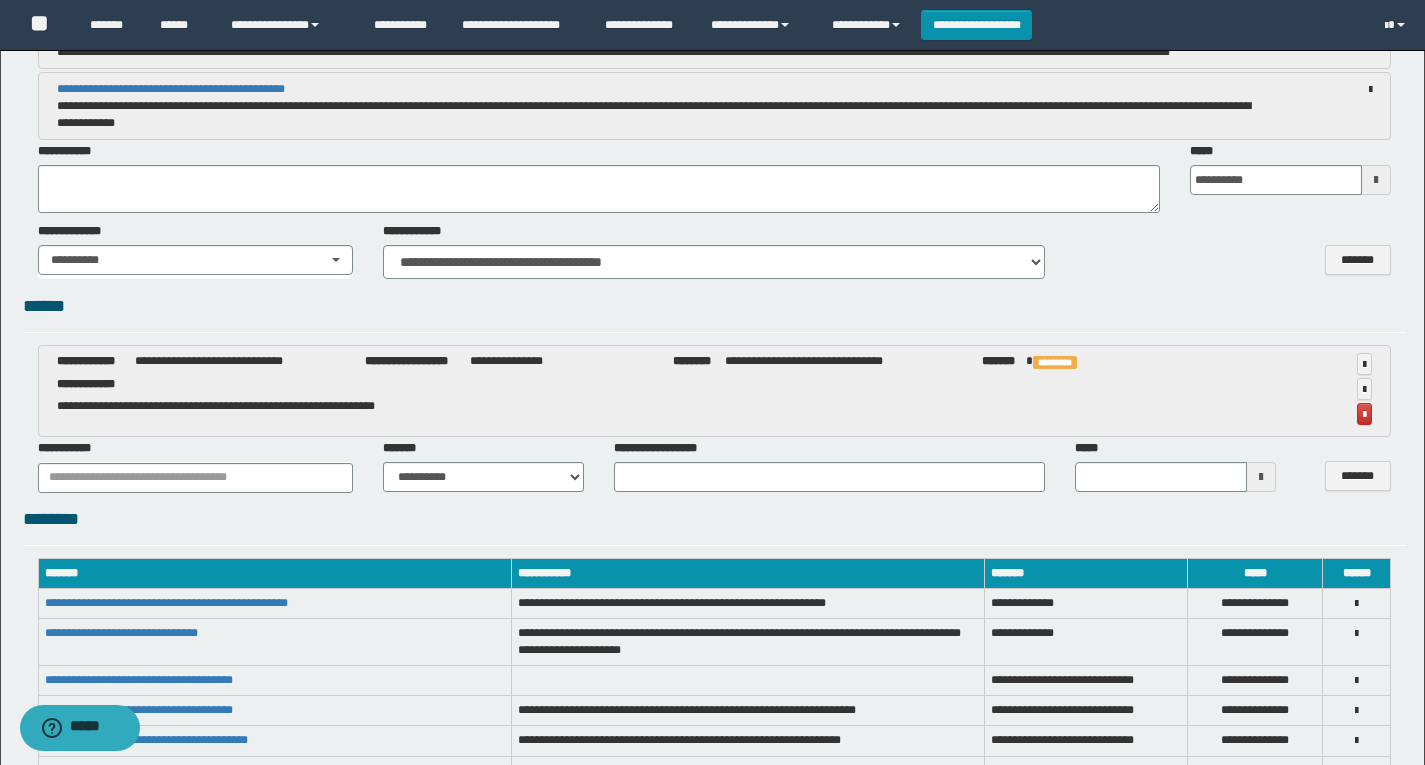 scroll, scrollTop: 1800, scrollLeft: 0, axis: vertical 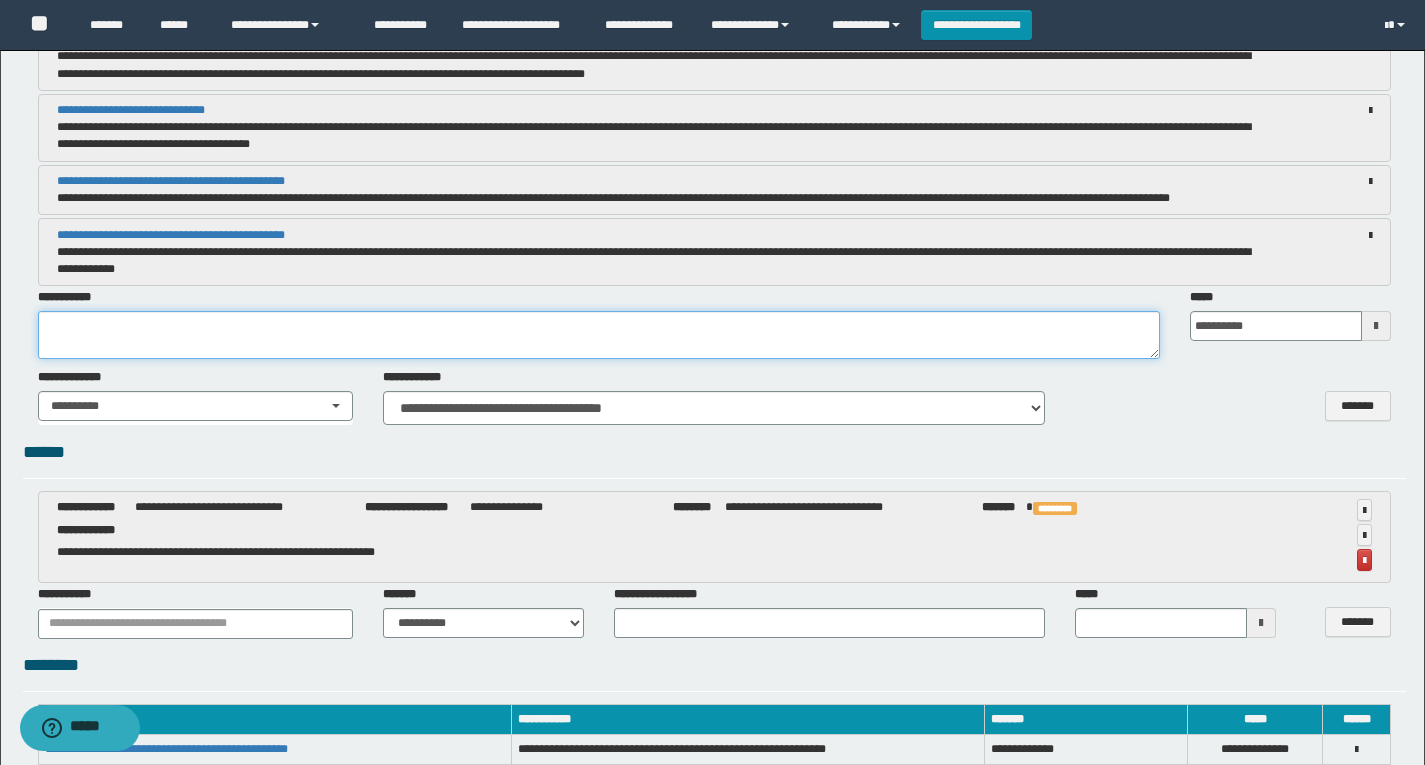 click at bounding box center [599, 335] 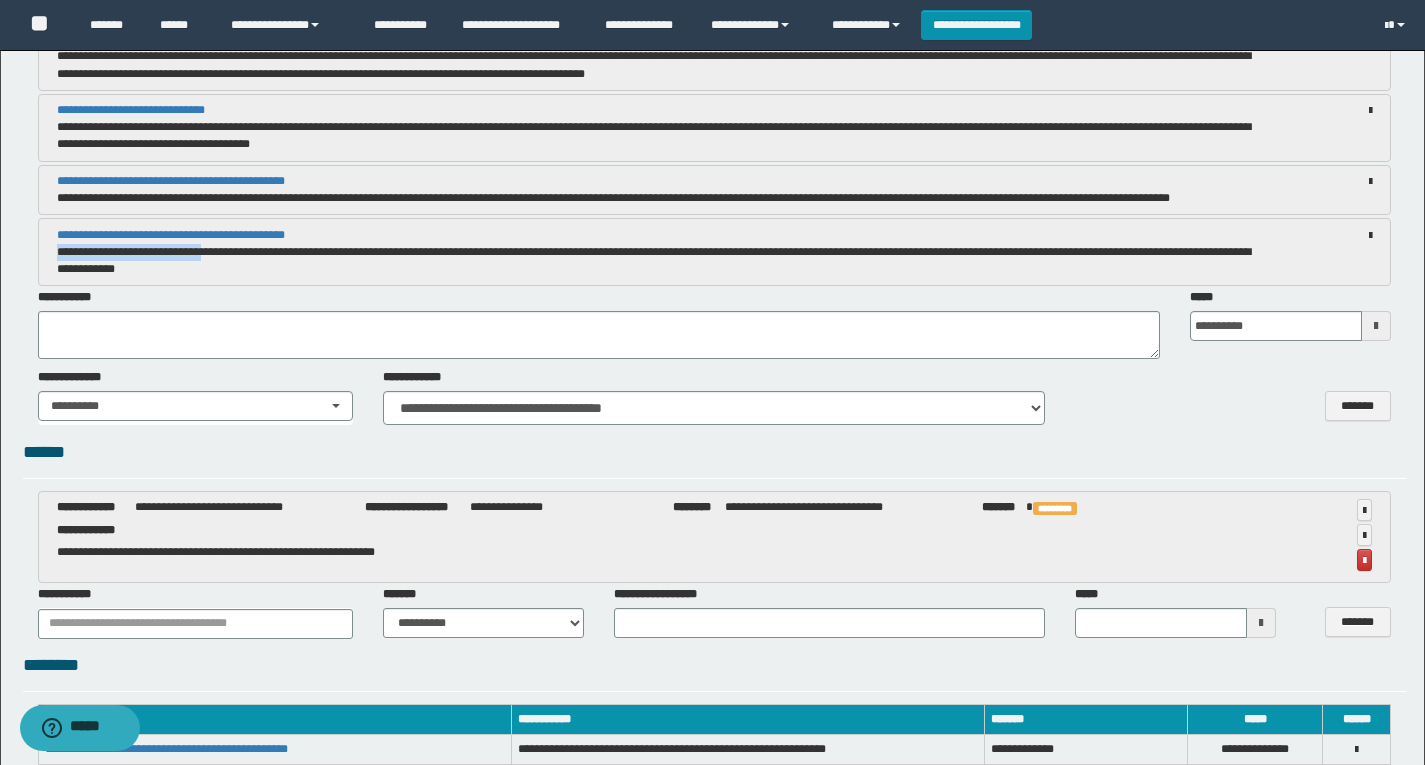 drag, startPoint x: 55, startPoint y: 253, endPoint x: 213, endPoint y: 246, distance: 158.15498 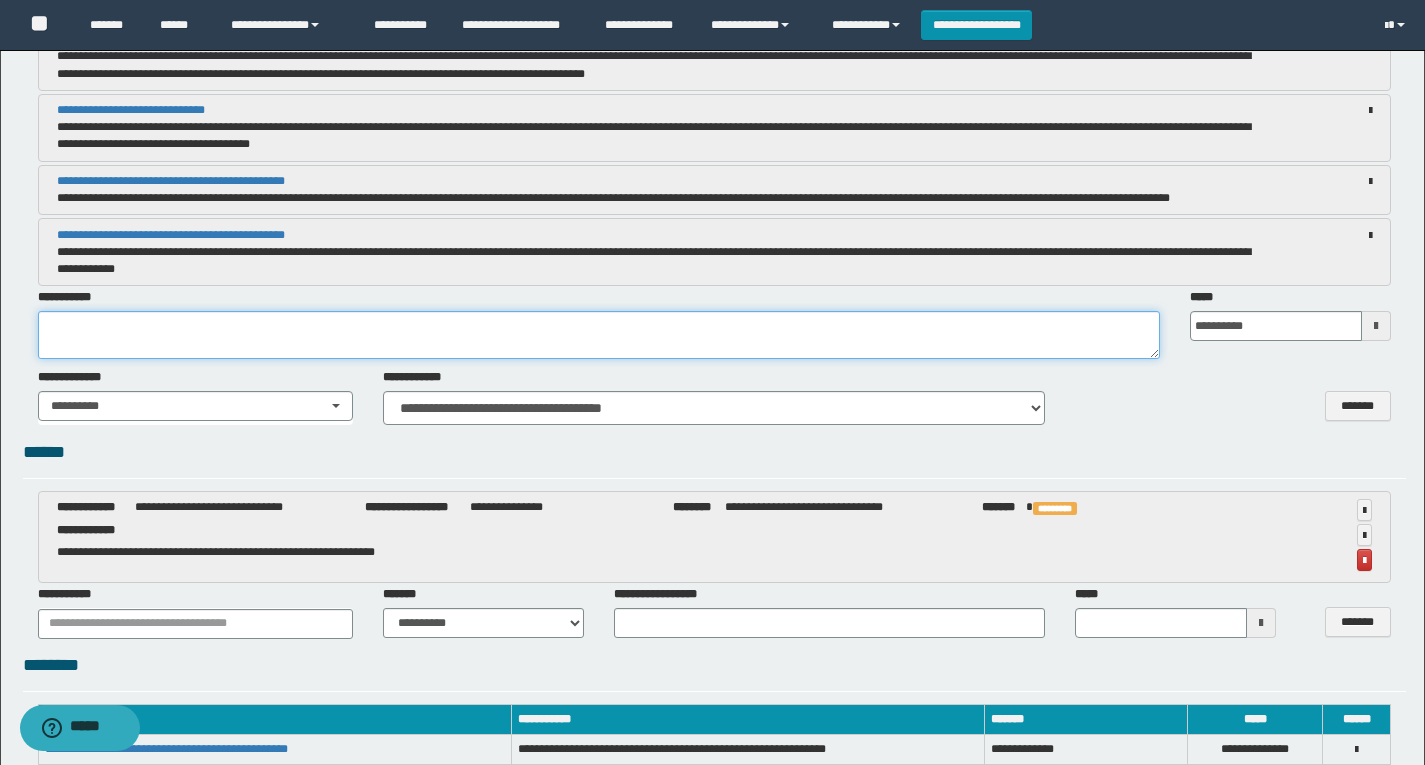 click at bounding box center [599, 335] 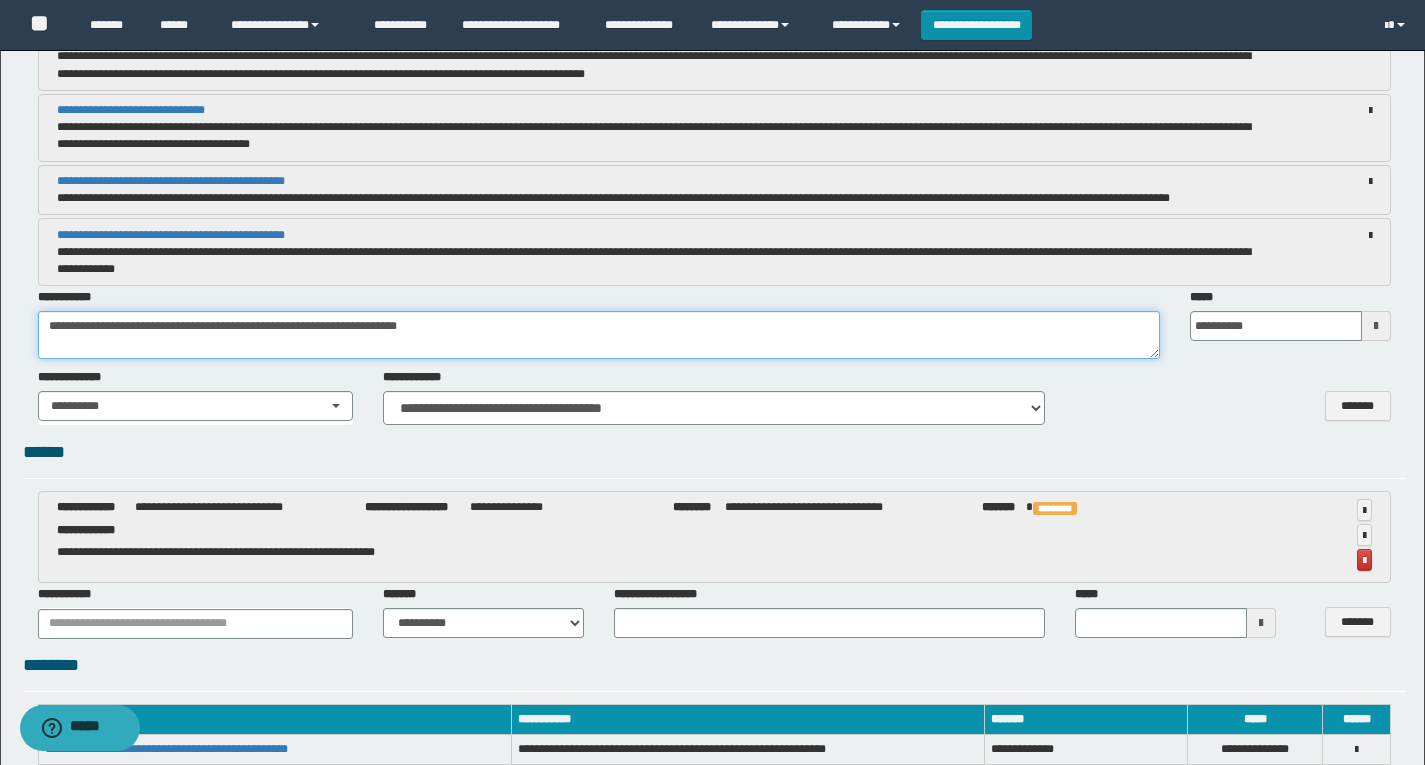 click on "**********" at bounding box center [599, 335] 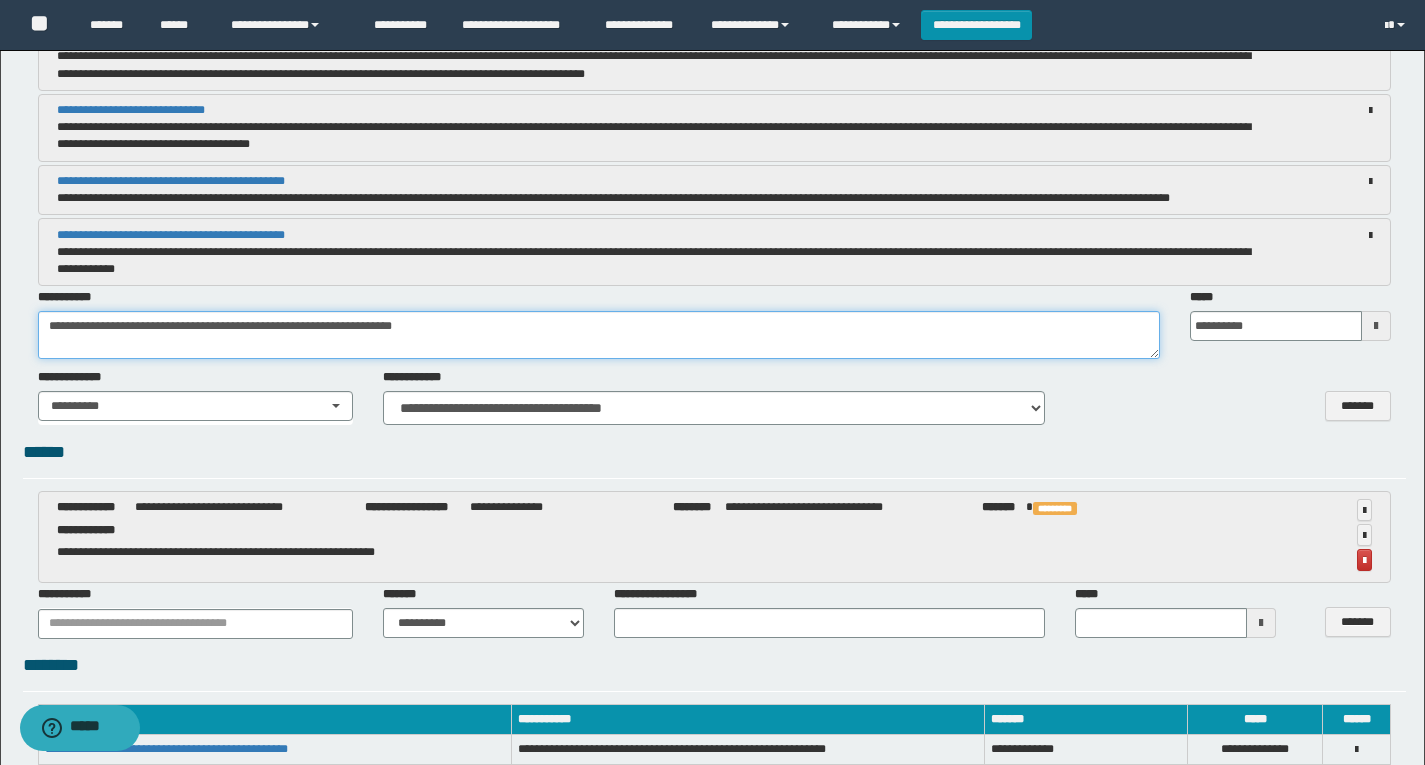 click on "**********" at bounding box center (599, 335) 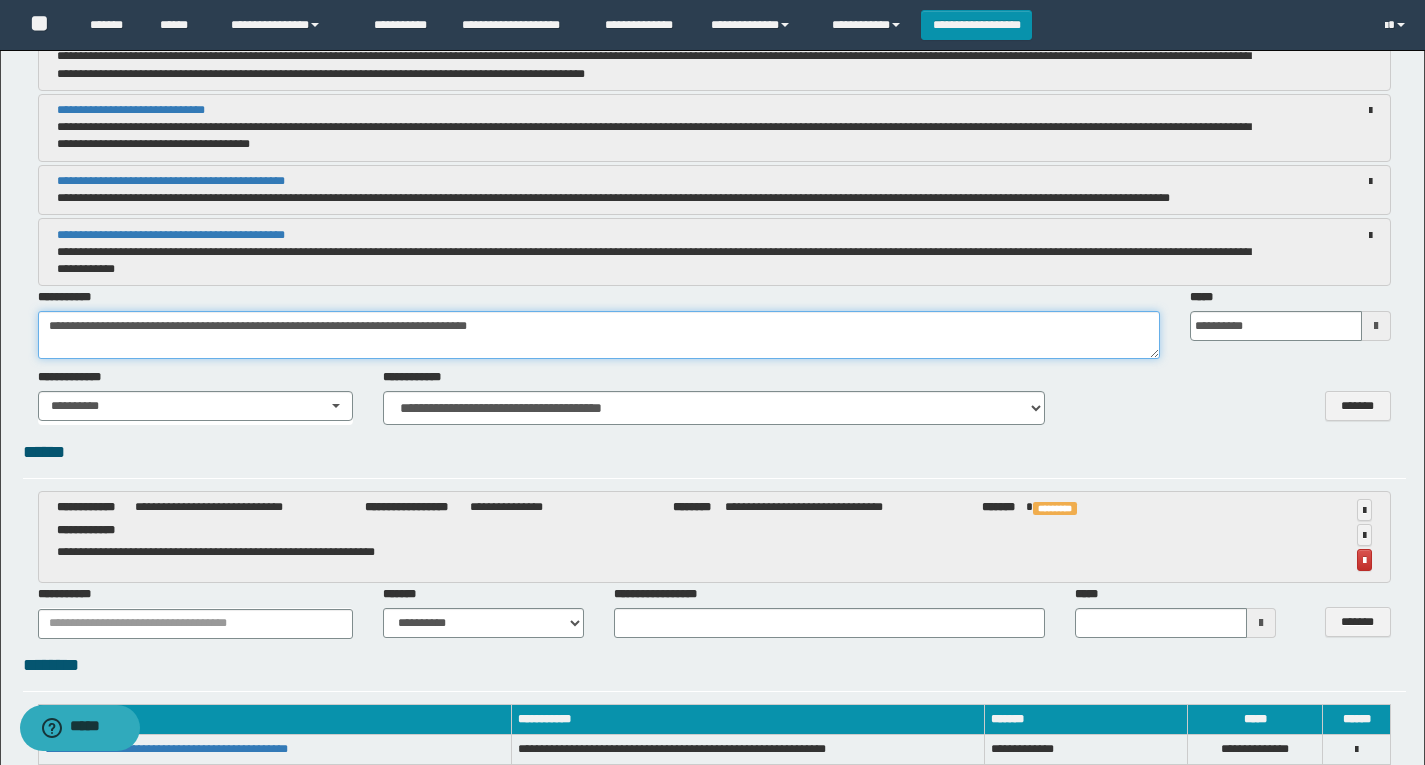 paste on "**********" 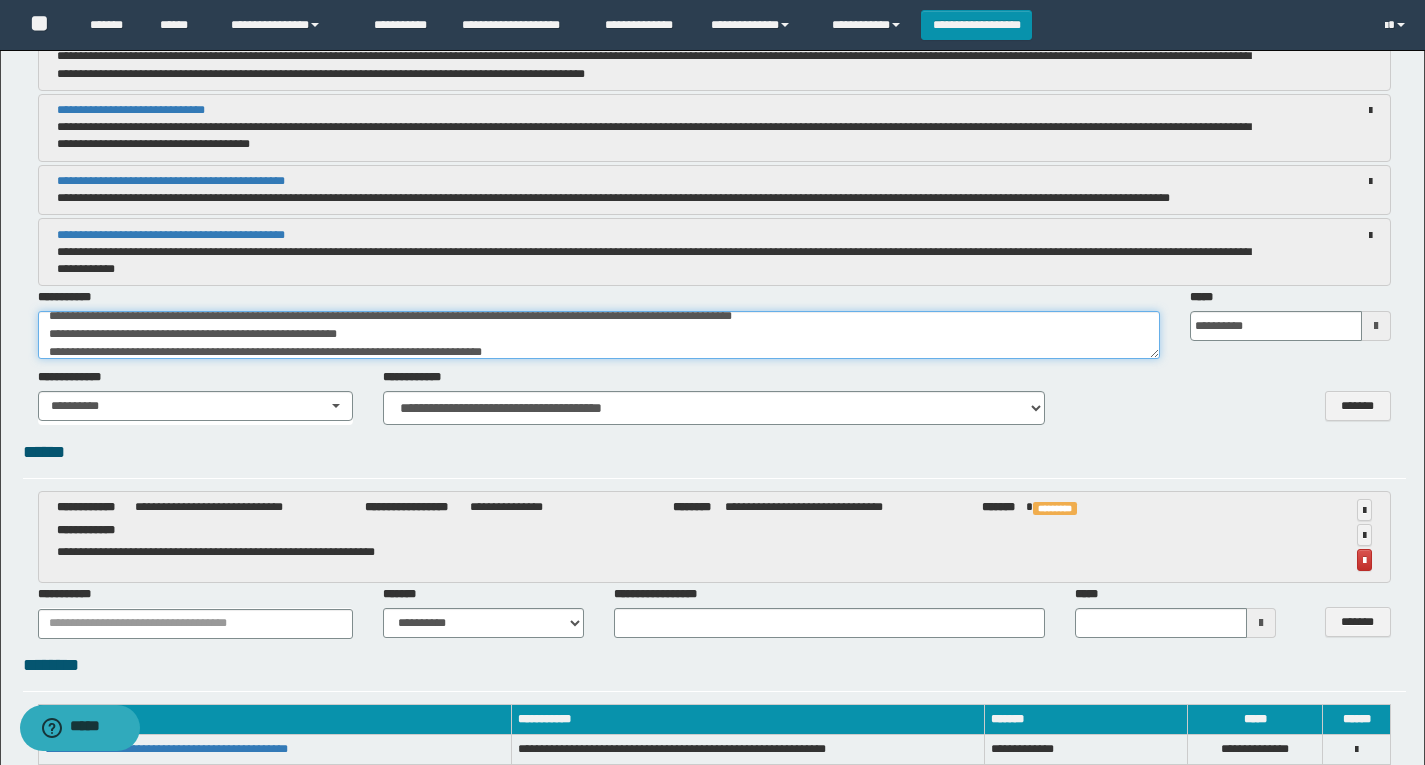 scroll, scrollTop: 0, scrollLeft: 0, axis: both 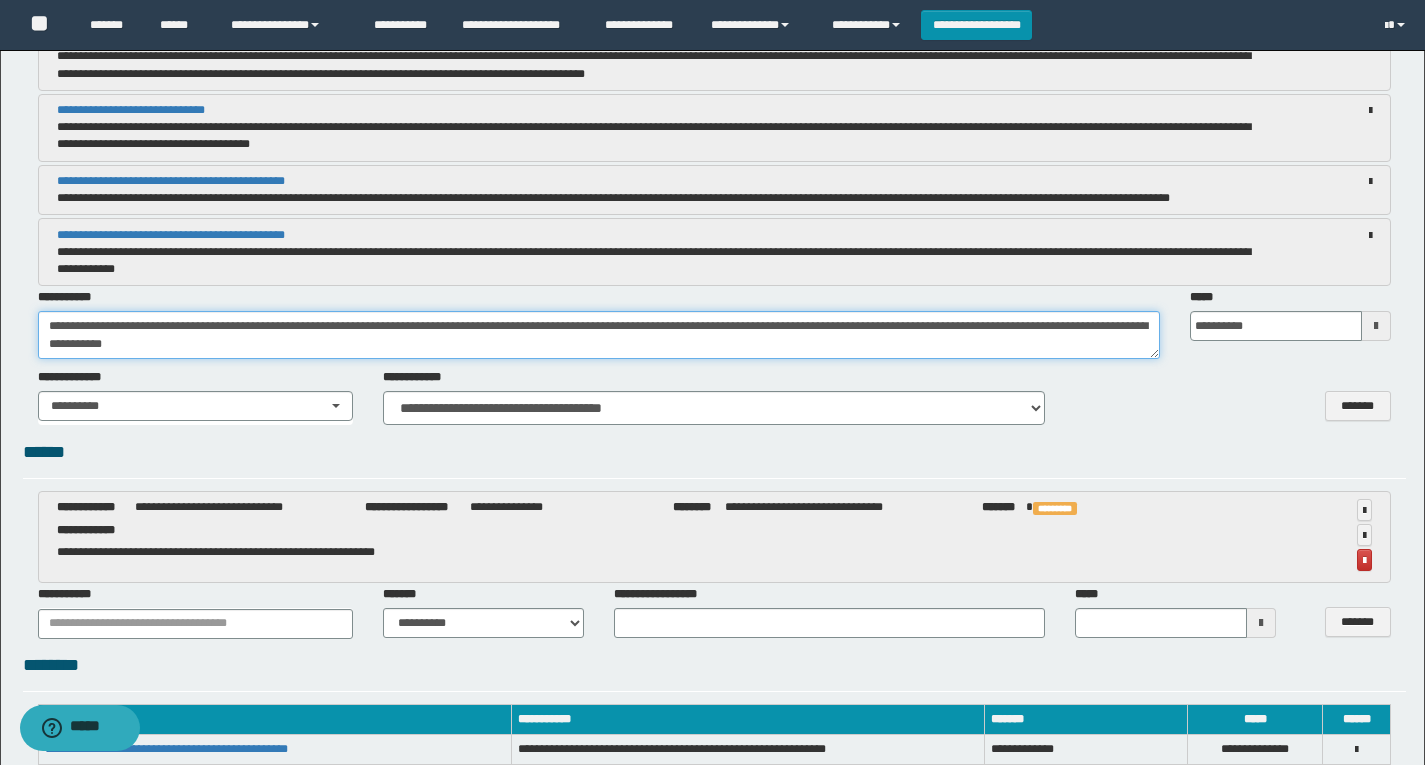 click on "**********" at bounding box center [599, 335] 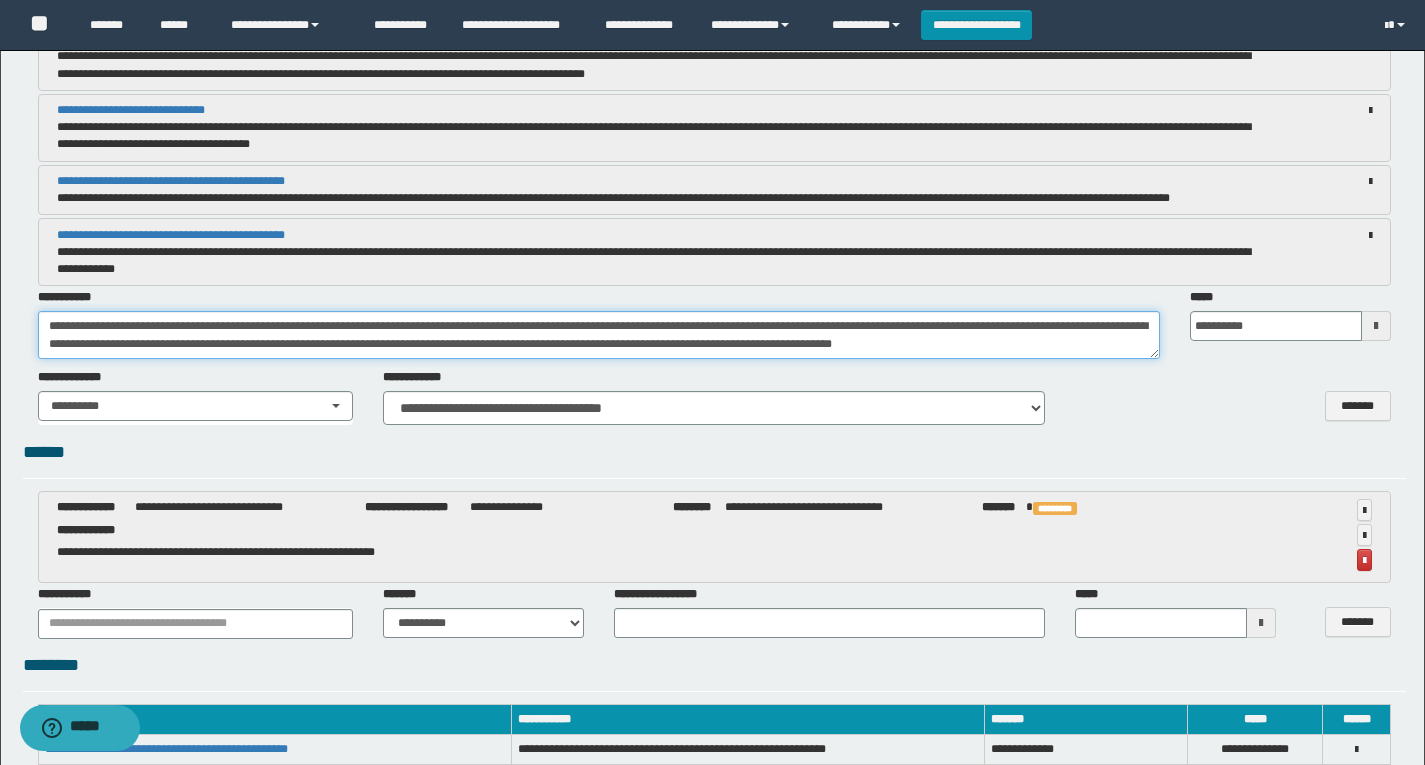 click on "**********" at bounding box center [599, 335] 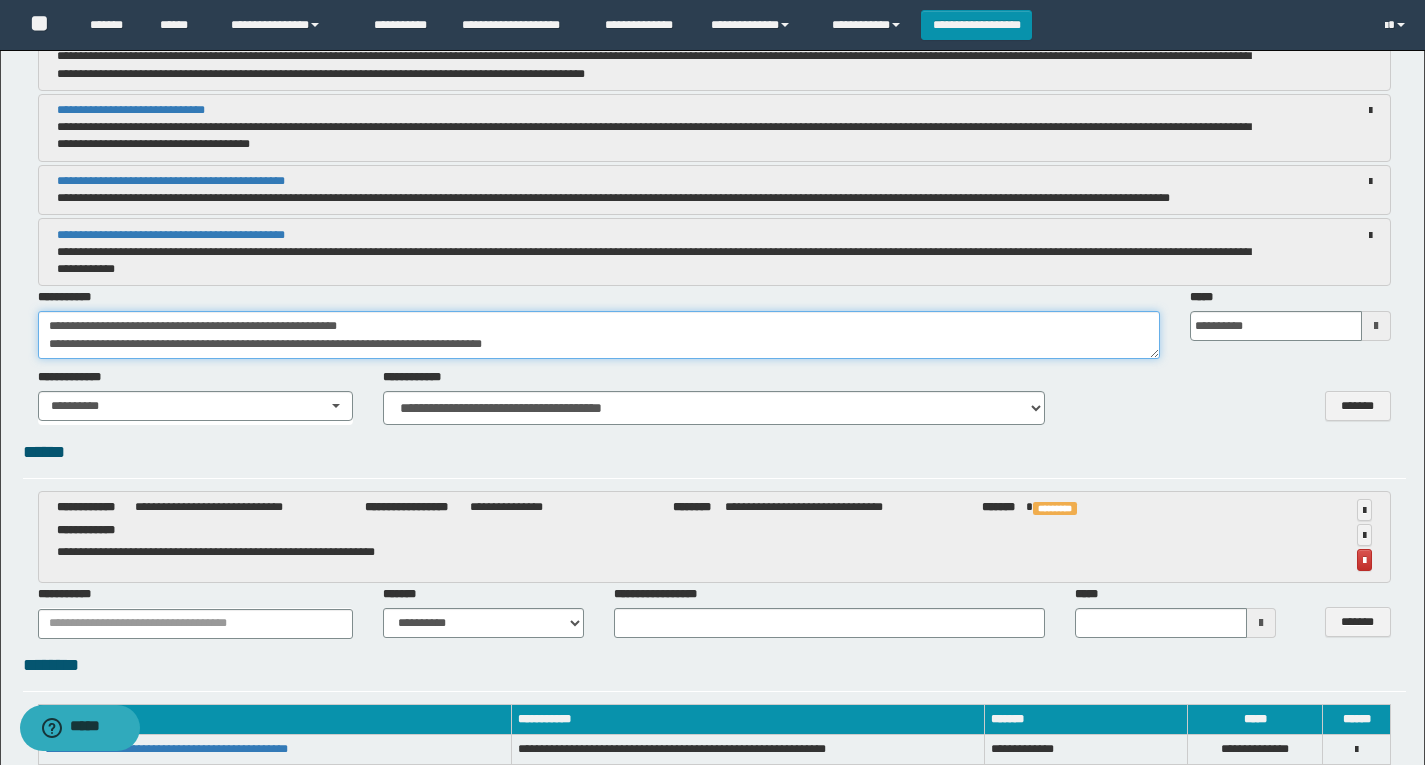 scroll, scrollTop: 0, scrollLeft: 0, axis: both 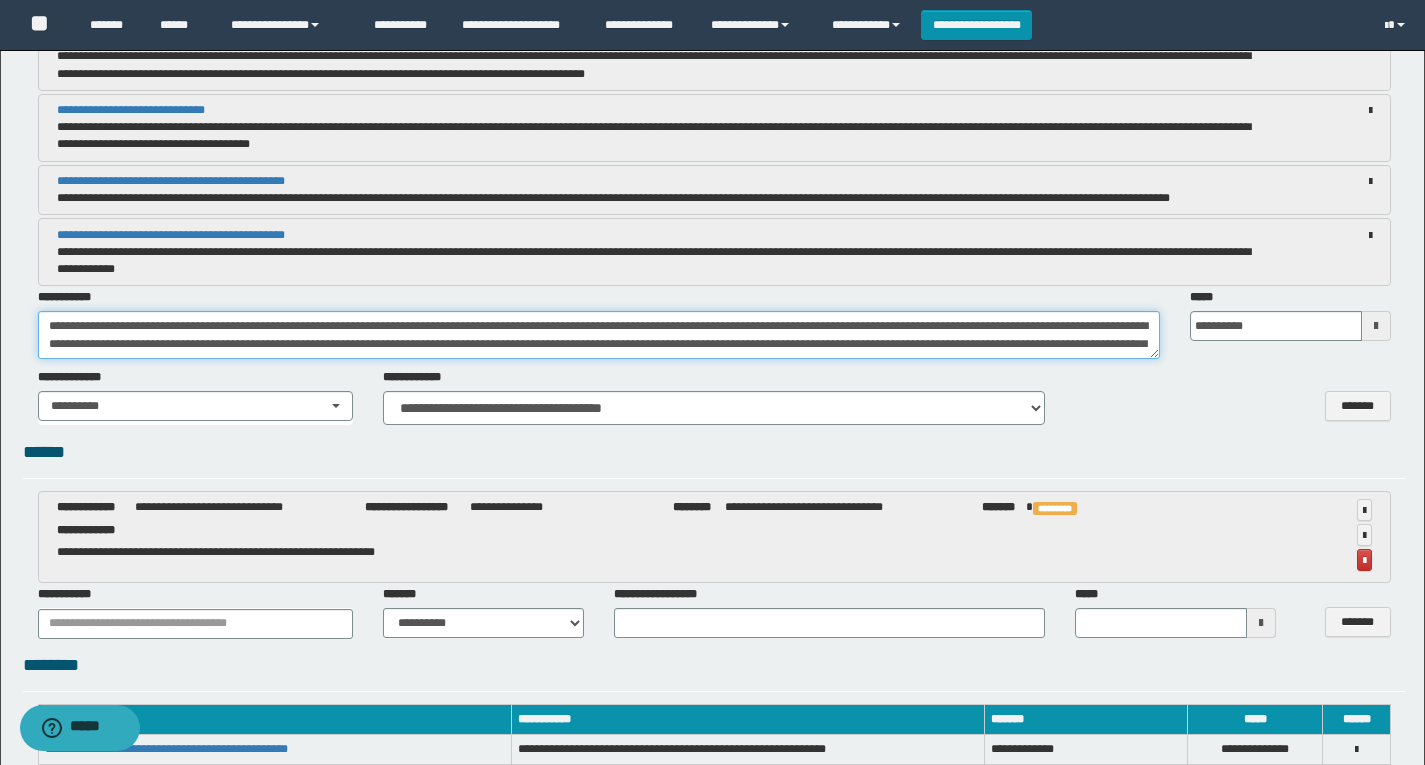 click on "**********" at bounding box center (599, 335) 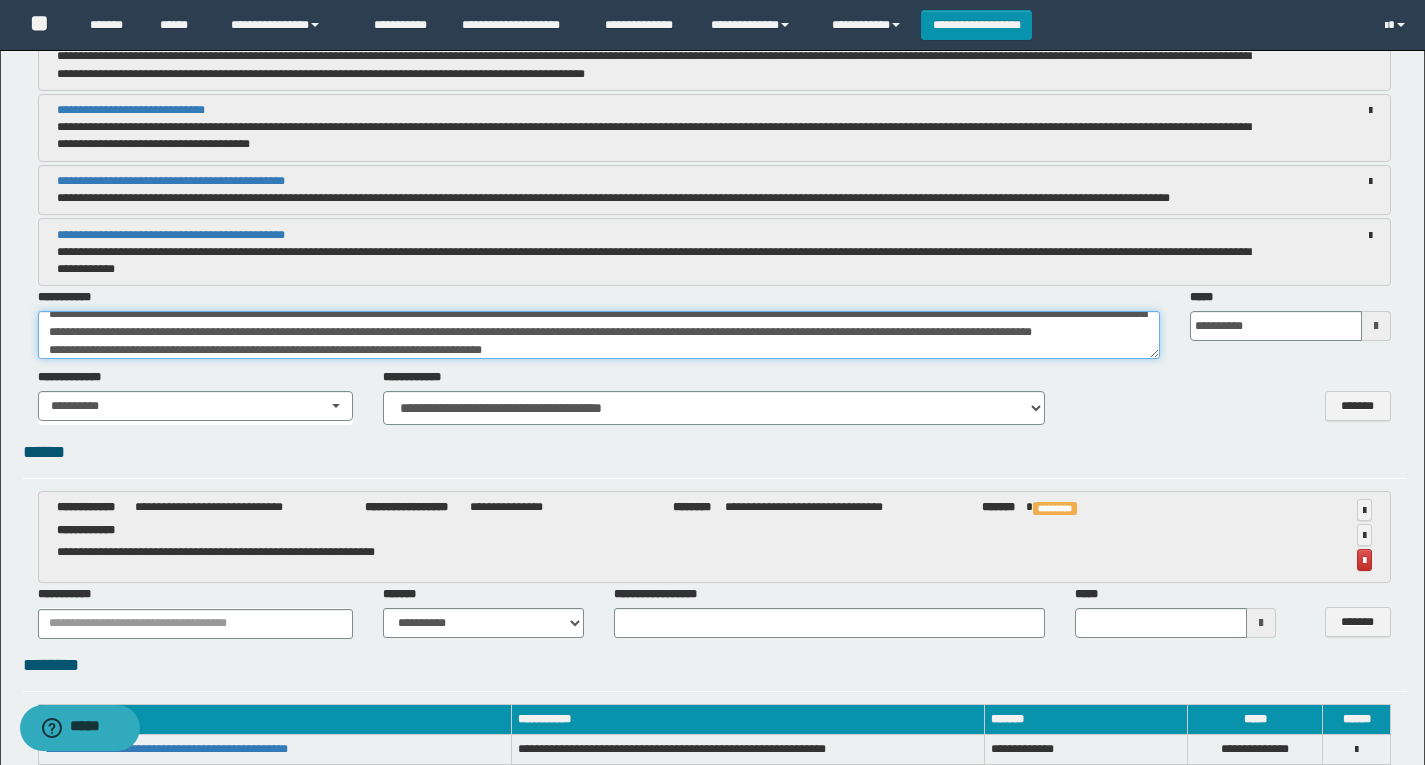 scroll, scrollTop: 72, scrollLeft: 0, axis: vertical 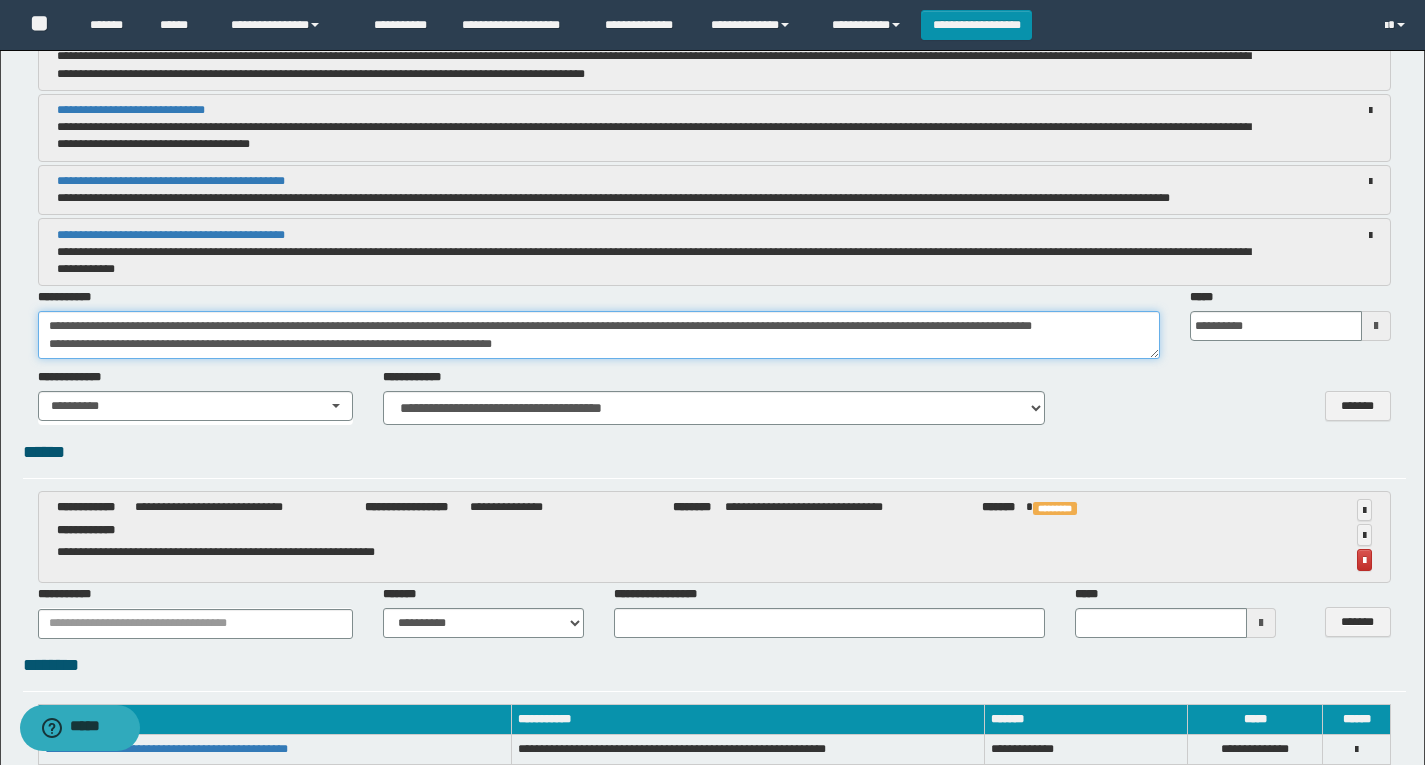 type on "**********" 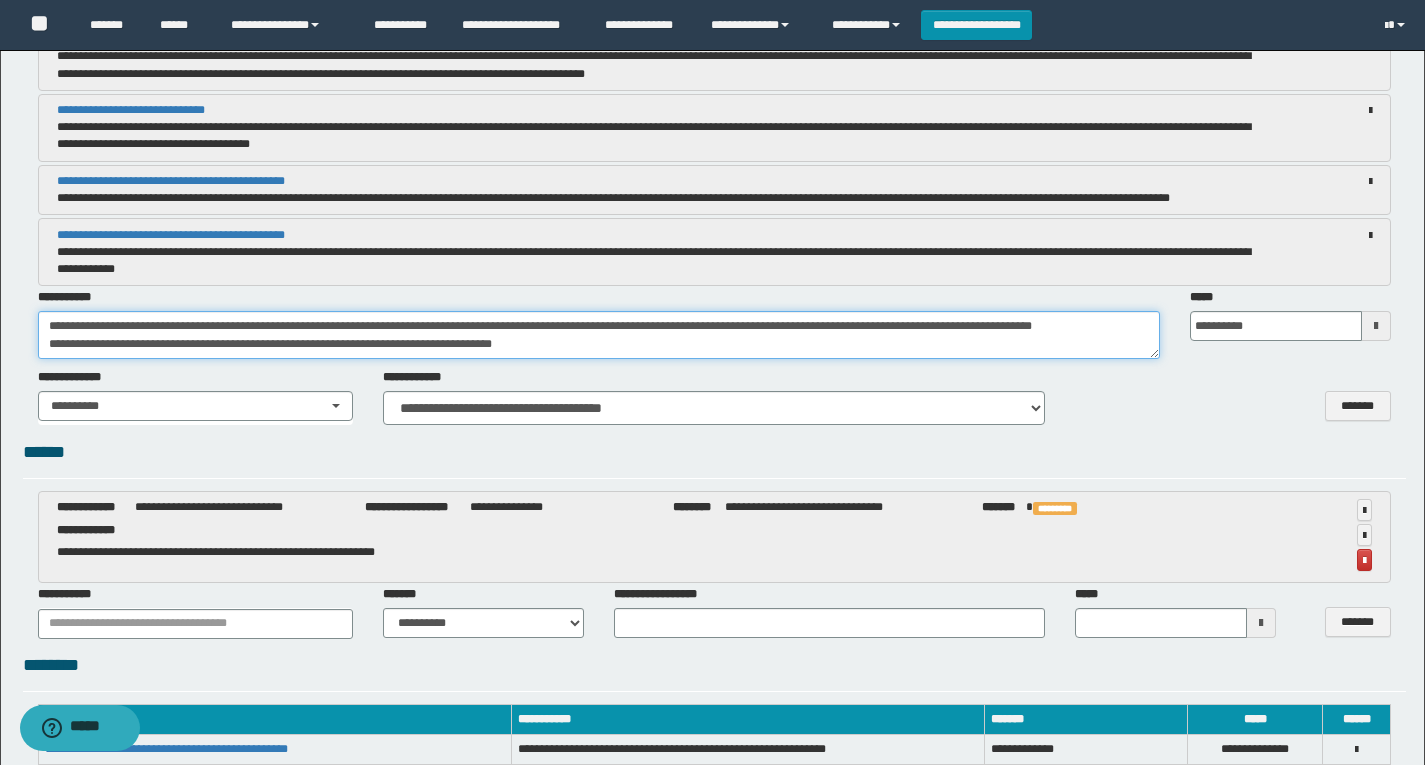 click on "**********" at bounding box center [599, 335] 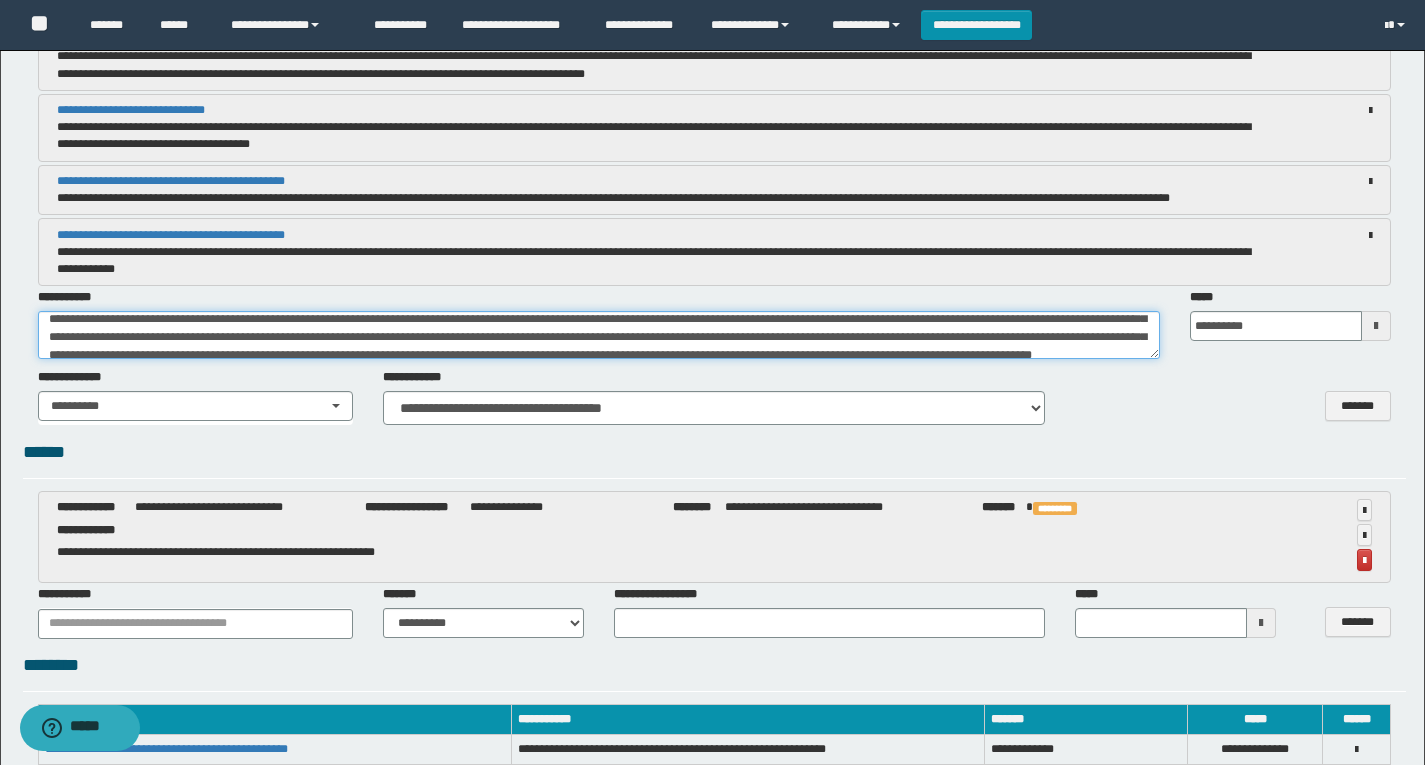scroll, scrollTop: 0, scrollLeft: 0, axis: both 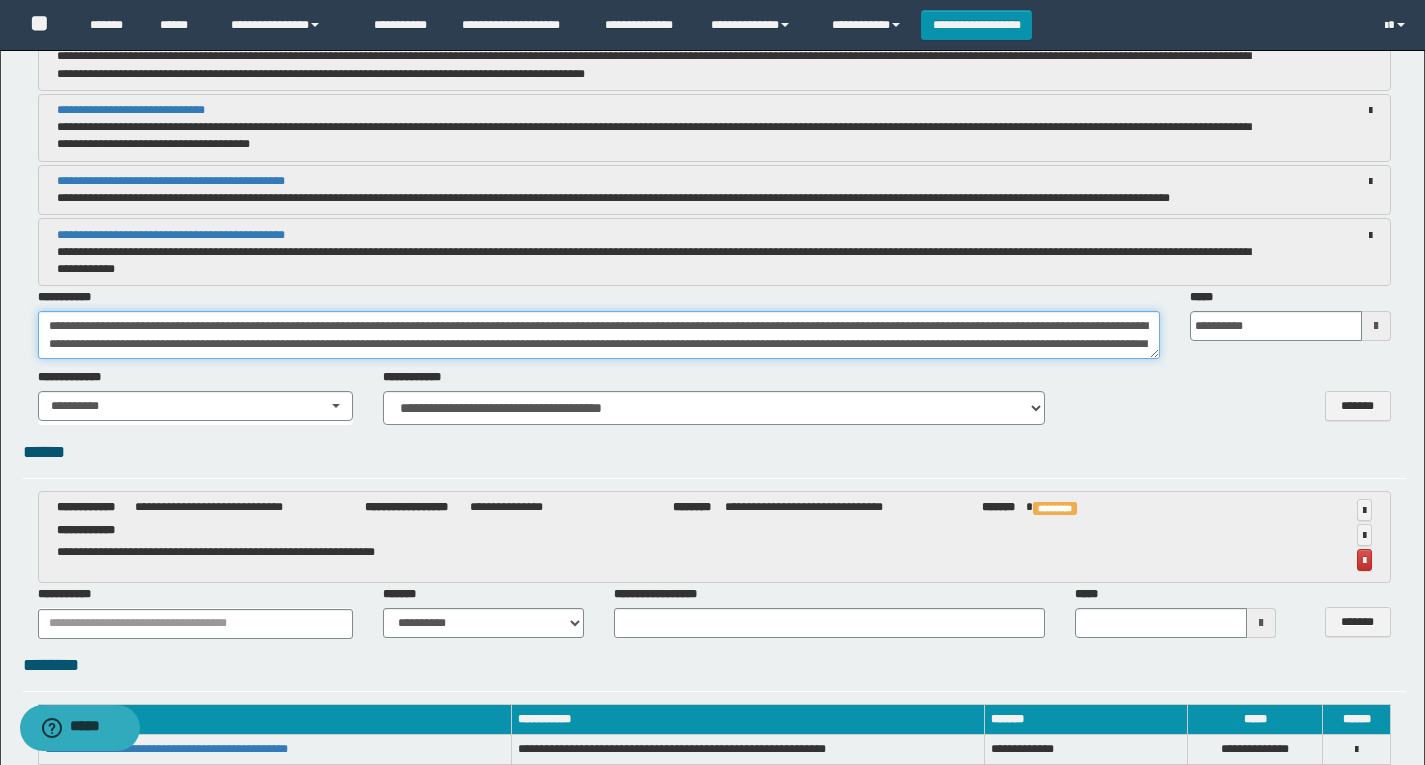 click on "**********" at bounding box center [599, 335] 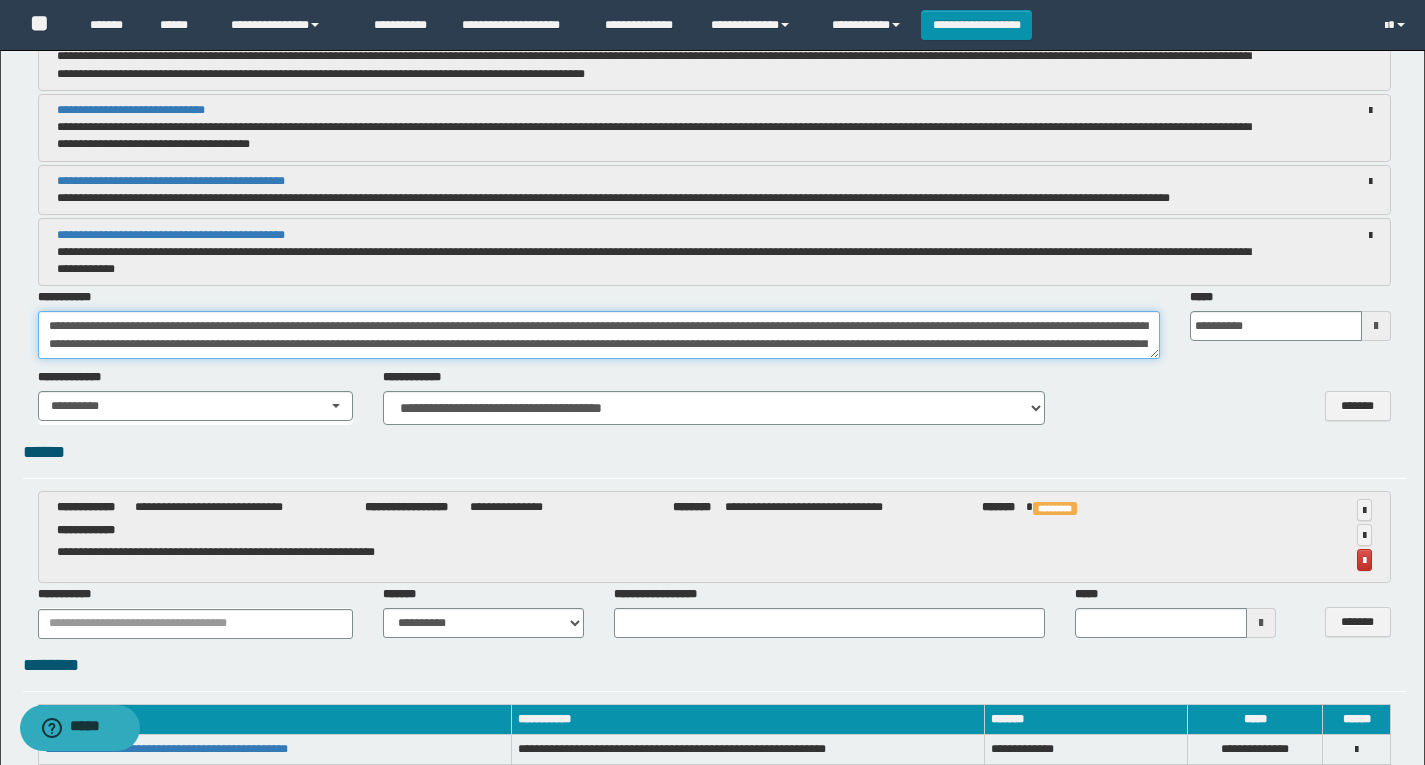 scroll, scrollTop: 72, scrollLeft: 0, axis: vertical 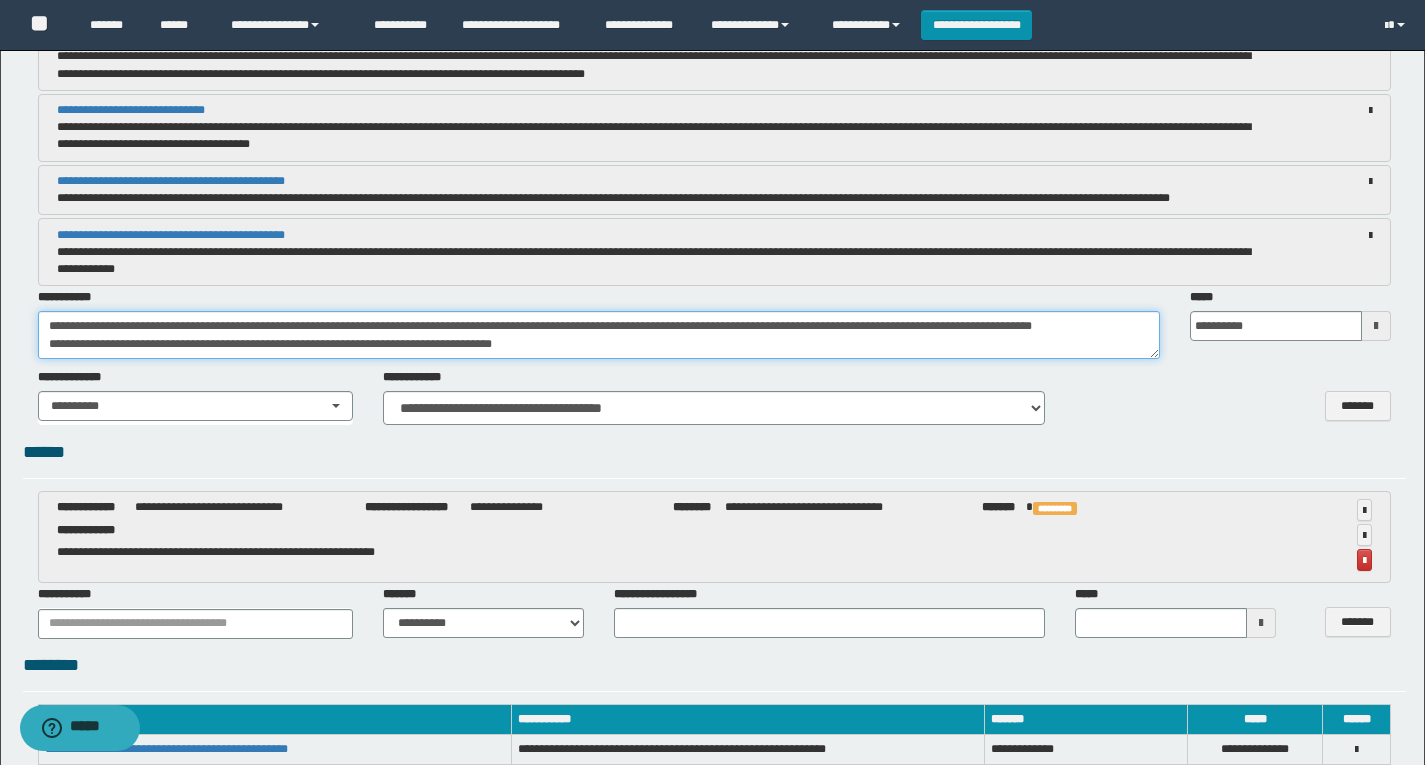 drag, startPoint x: 50, startPoint y: 326, endPoint x: 612, endPoint y: 452, distance: 575.9514 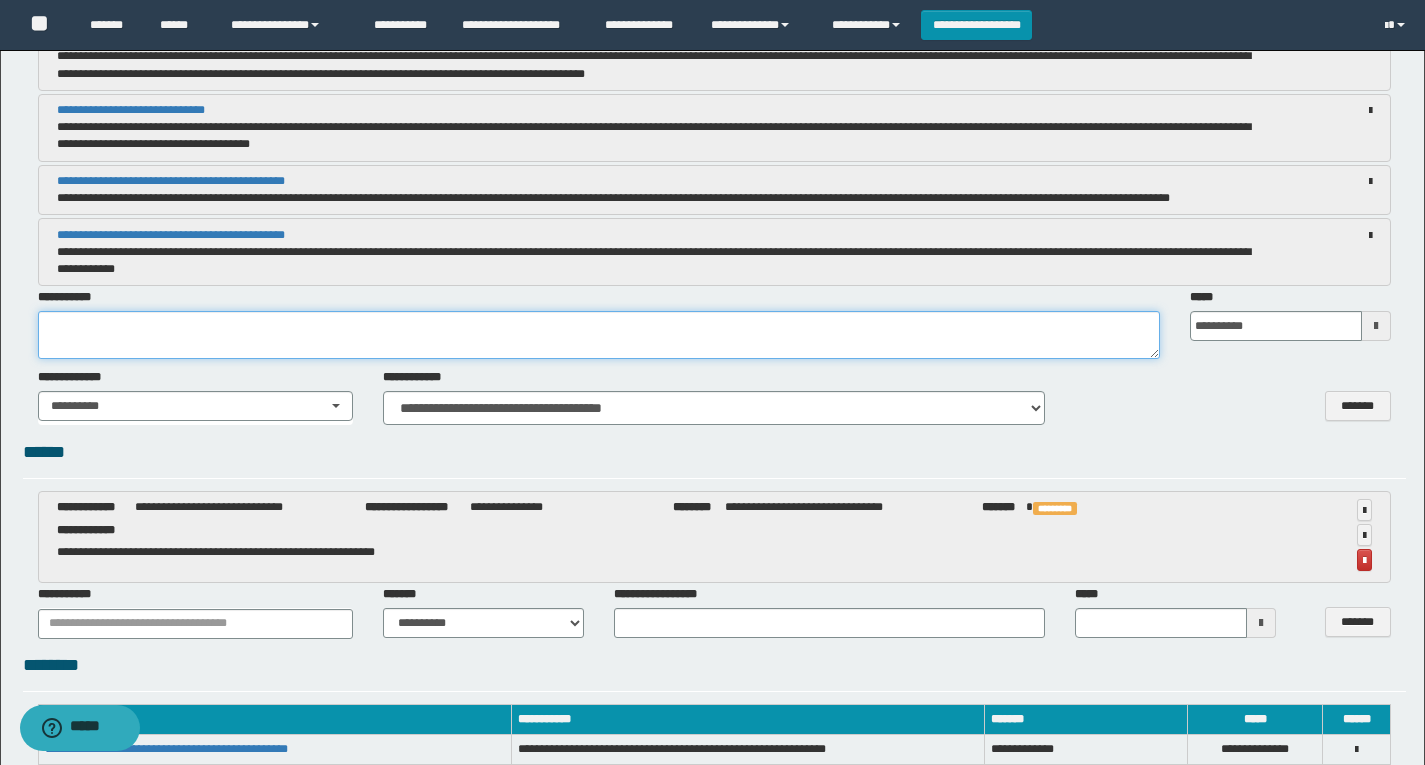 scroll, scrollTop: 0, scrollLeft: 0, axis: both 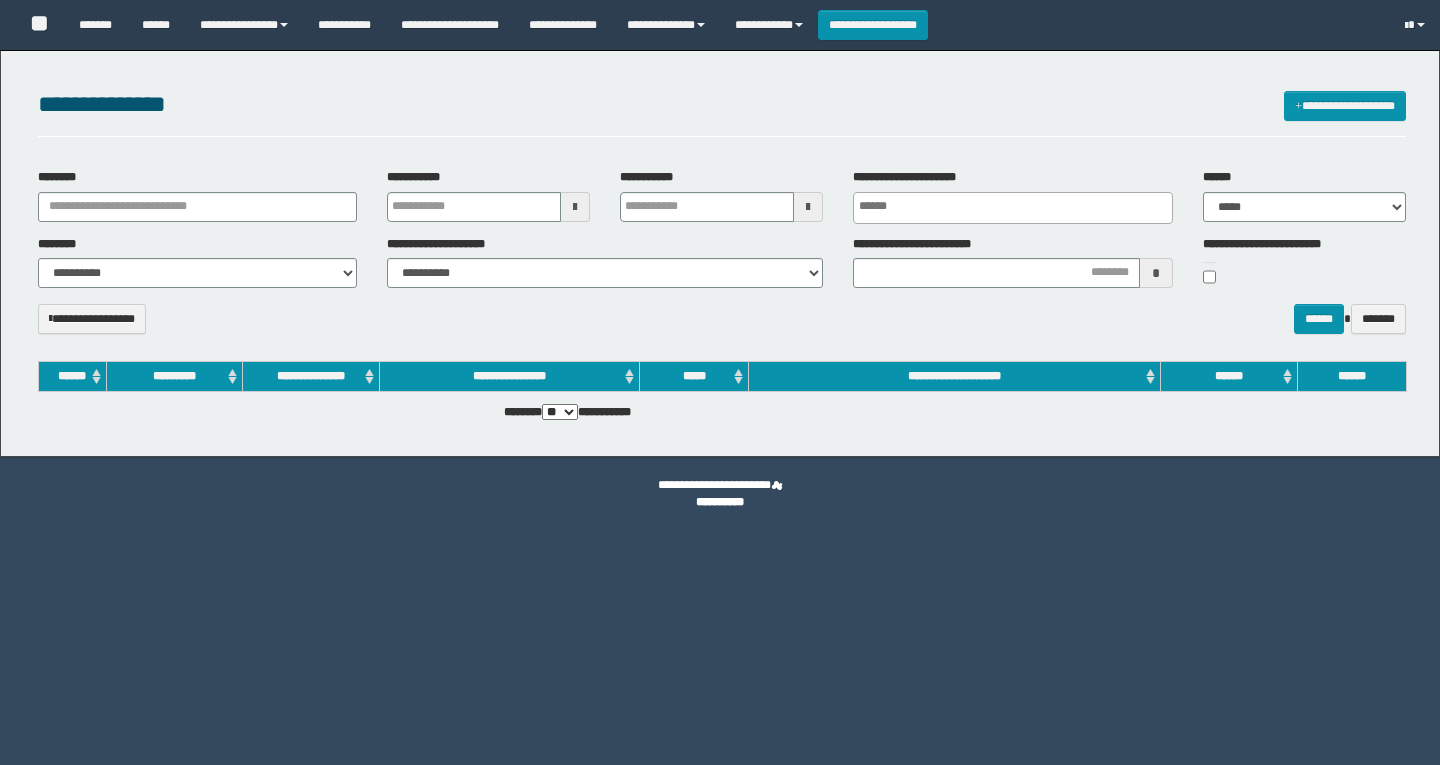 select 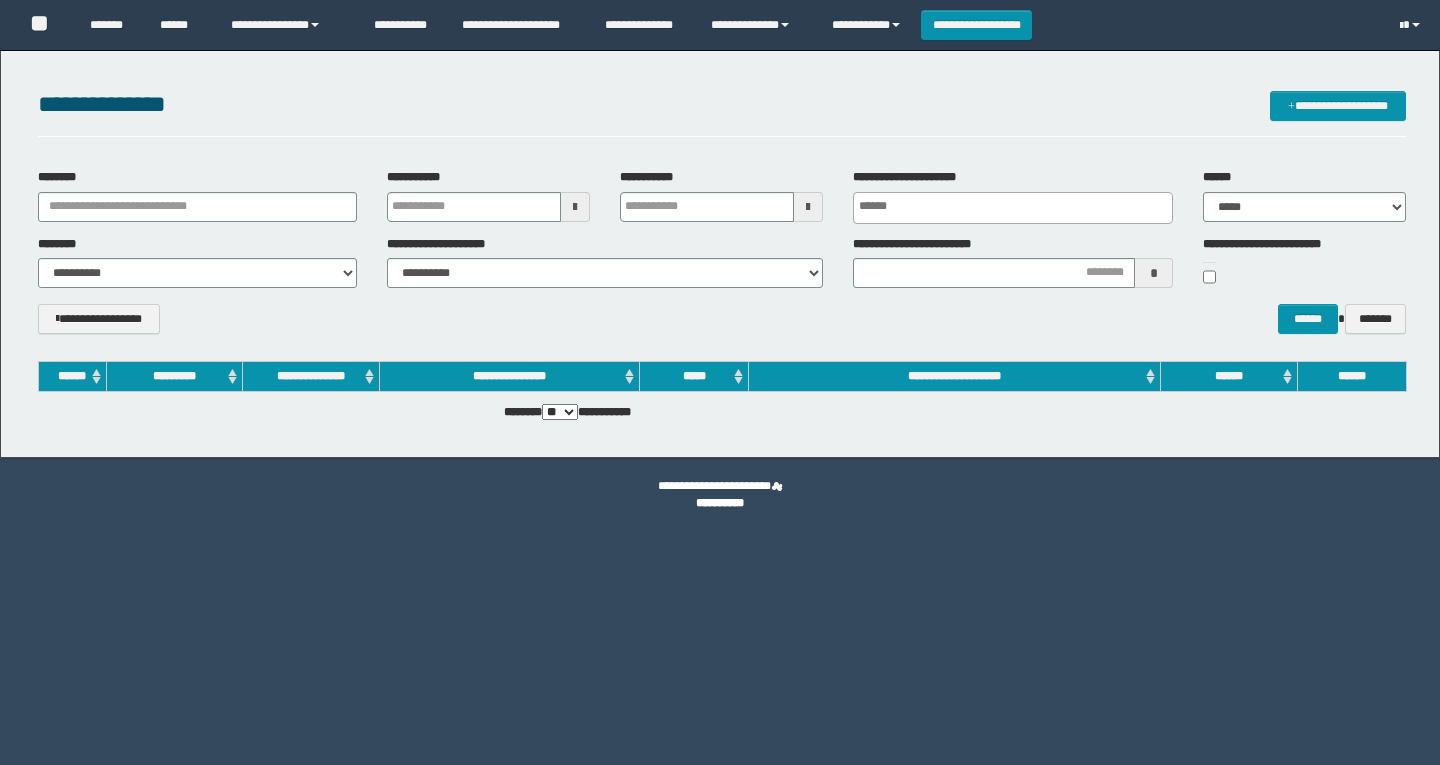 scroll, scrollTop: 0, scrollLeft: 0, axis: both 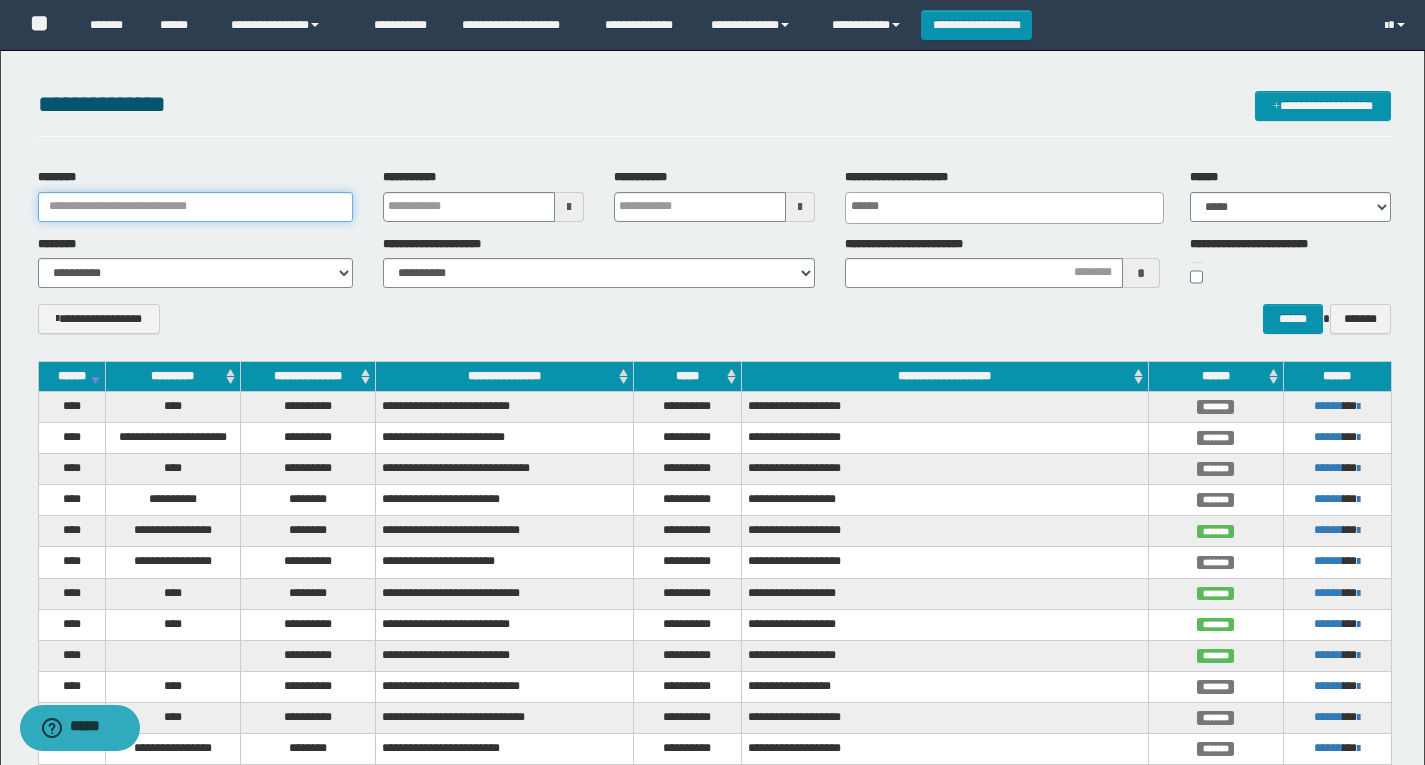 drag, startPoint x: 286, startPoint y: 203, endPoint x: 299, endPoint y: 185, distance: 22.203604 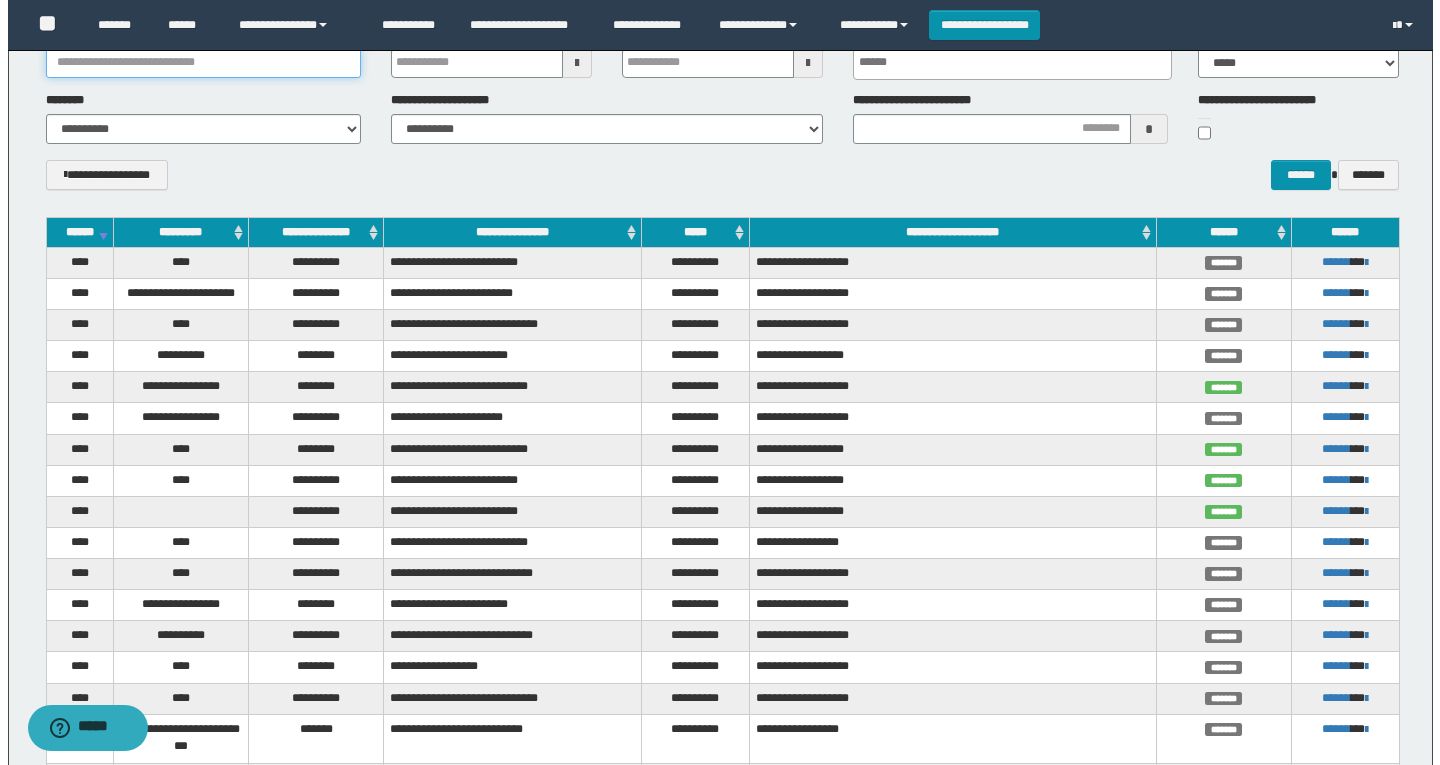 scroll, scrollTop: 0, scrollLeft: 0, axis: both 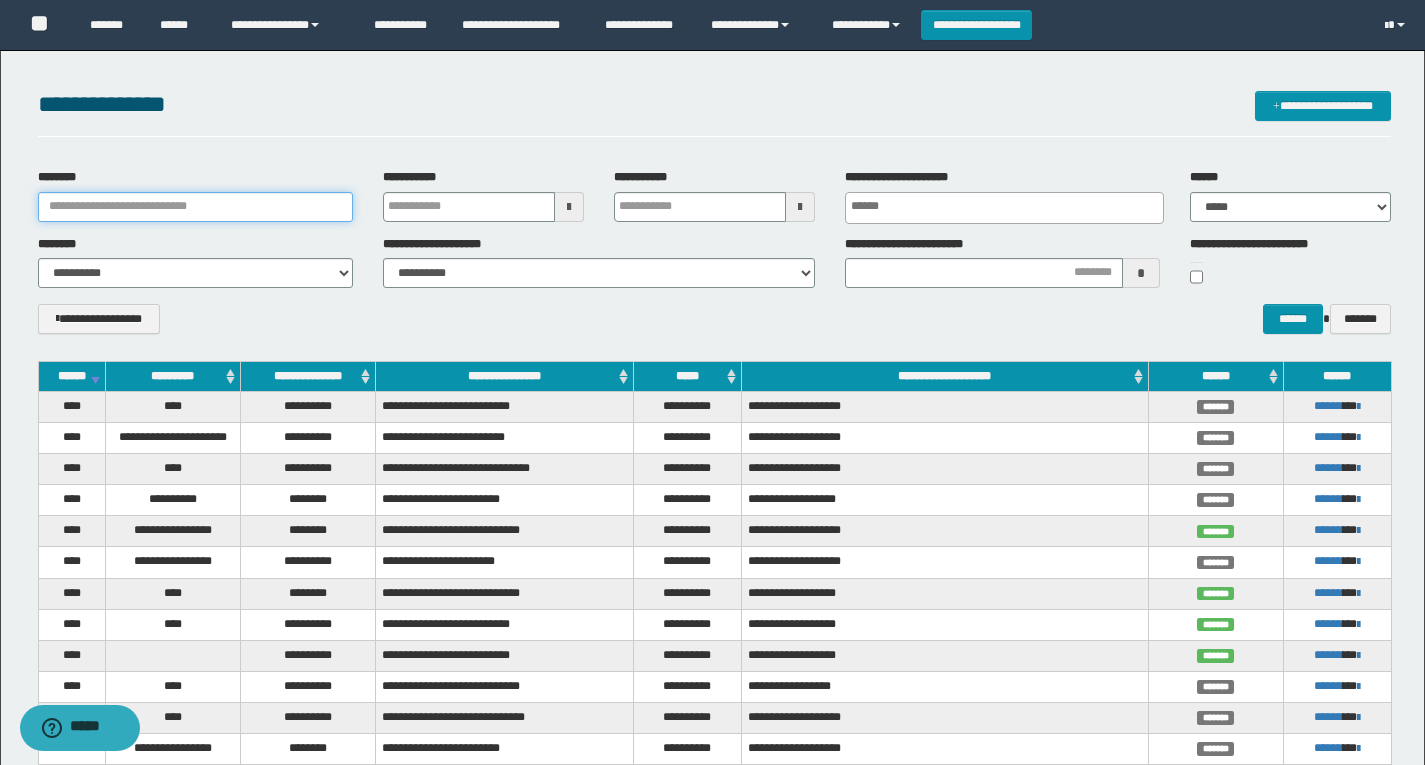 click on "********" at bounding box center (196, 207) 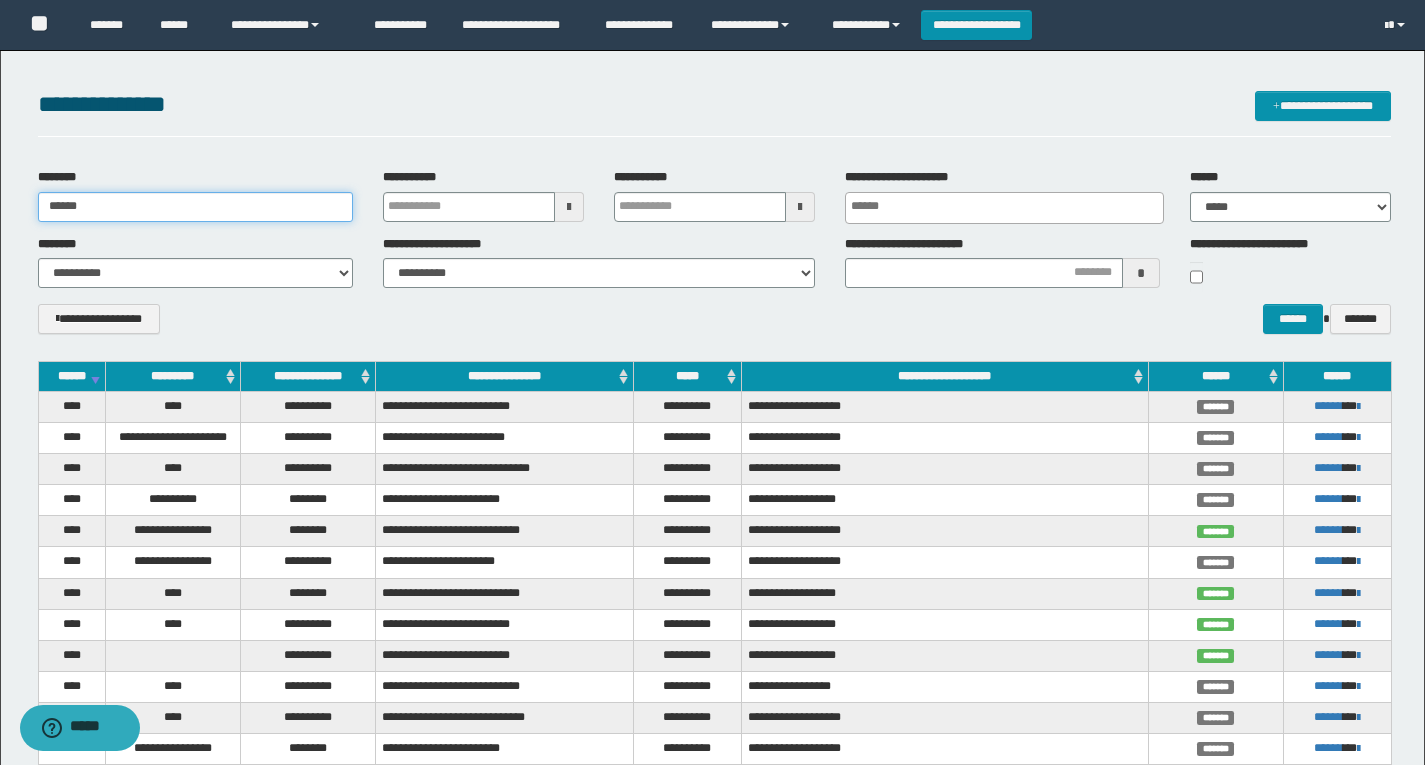 type on "******" 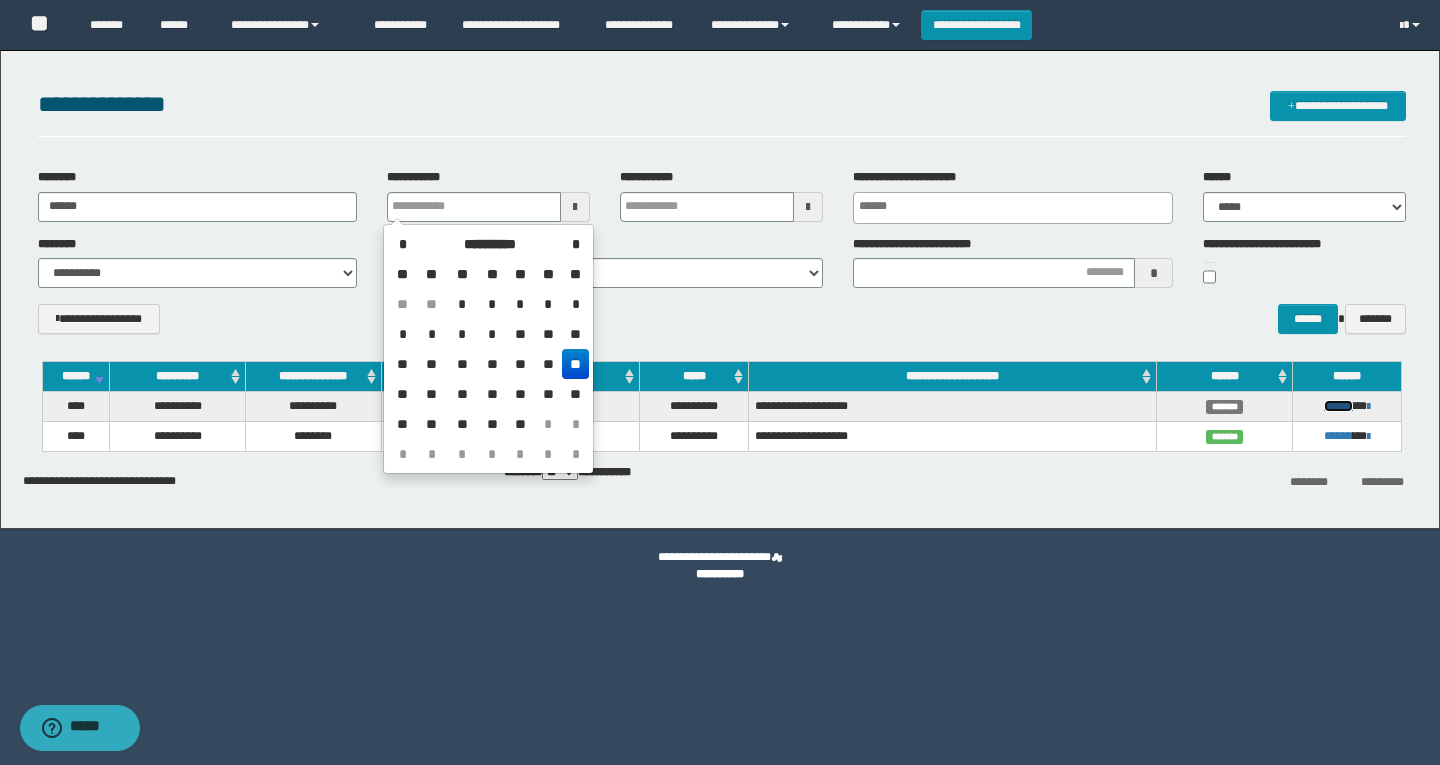 click on "******" at bounding box center [1338, 406] 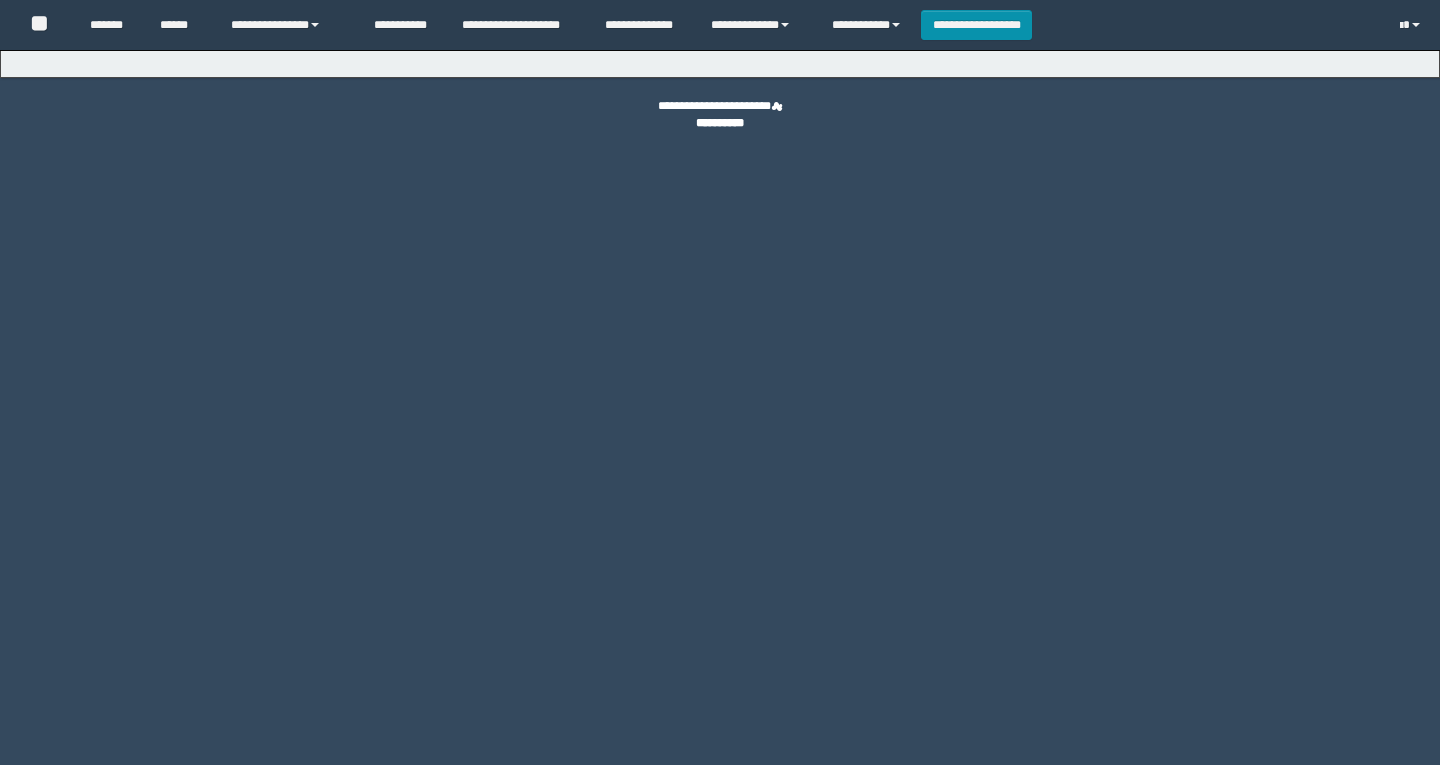 scroll, scrollTop: 0, scrollLeft: 0, axis: both 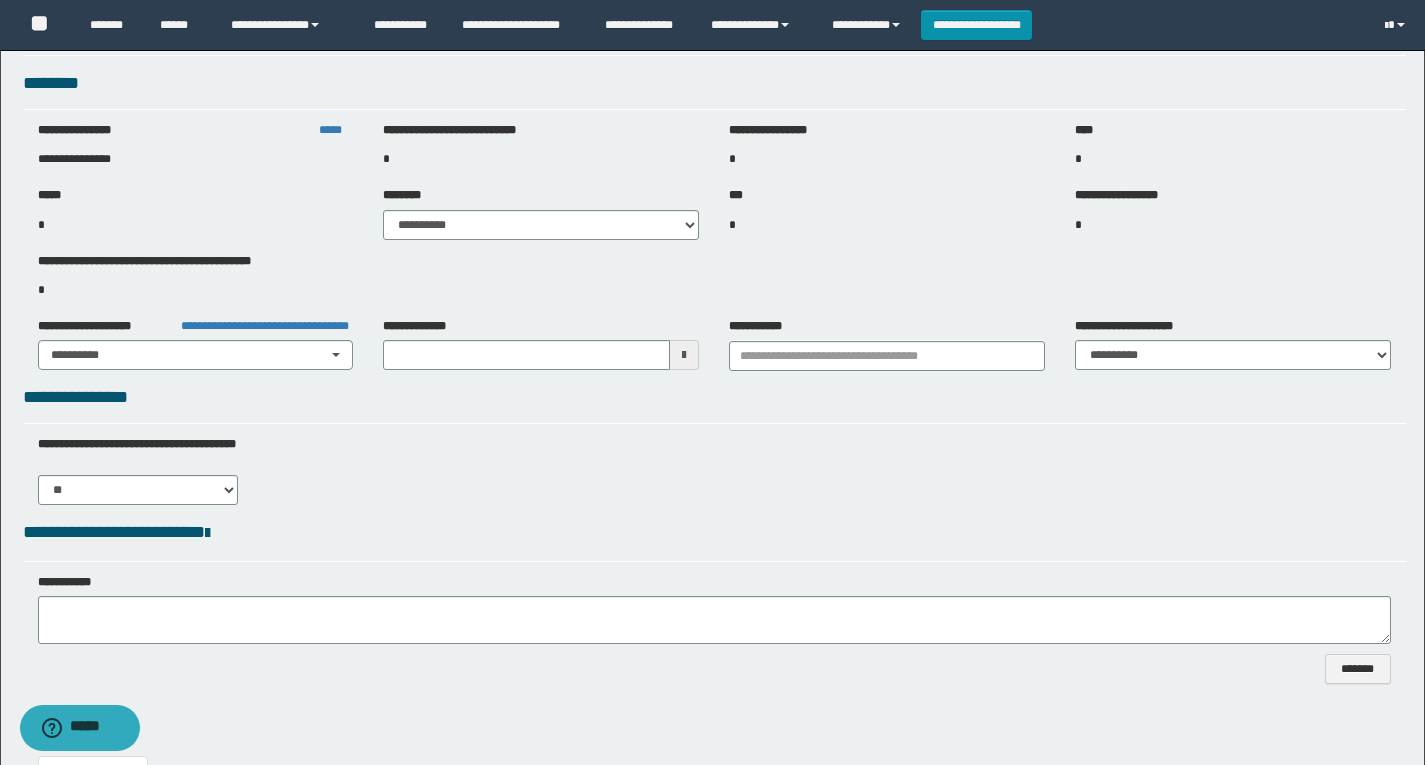 type on "**********" 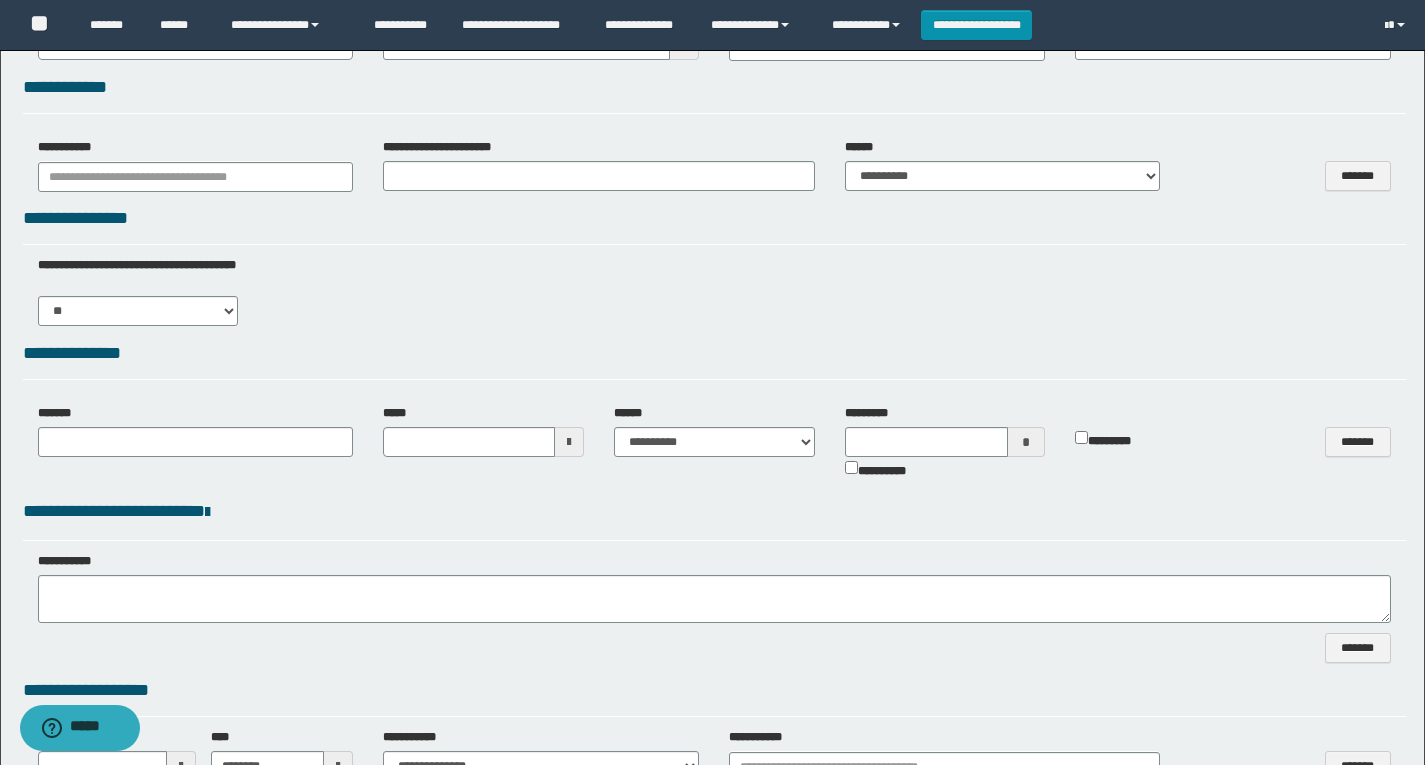 select on "***" 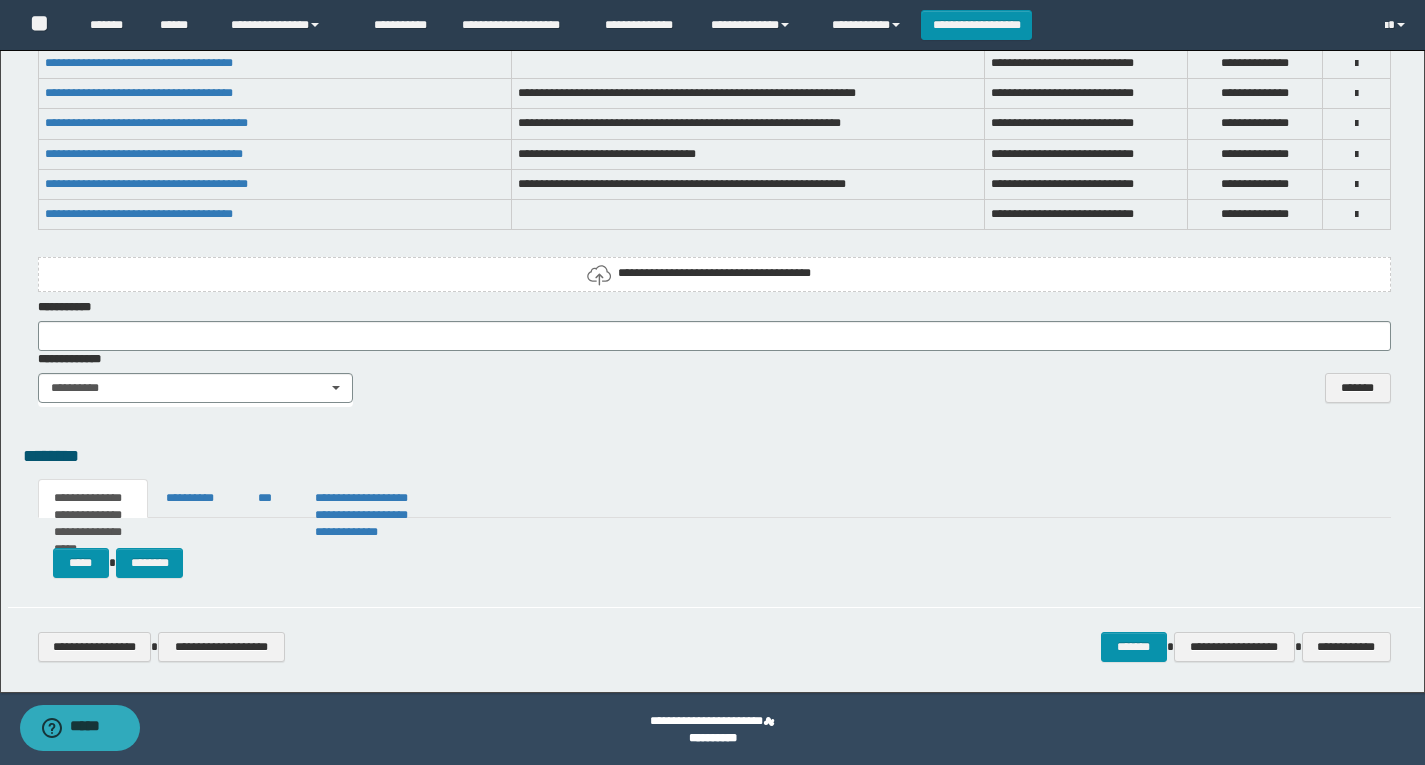 scroll, scrollTop: 1865, scrollLeft: 0, axis: vertical 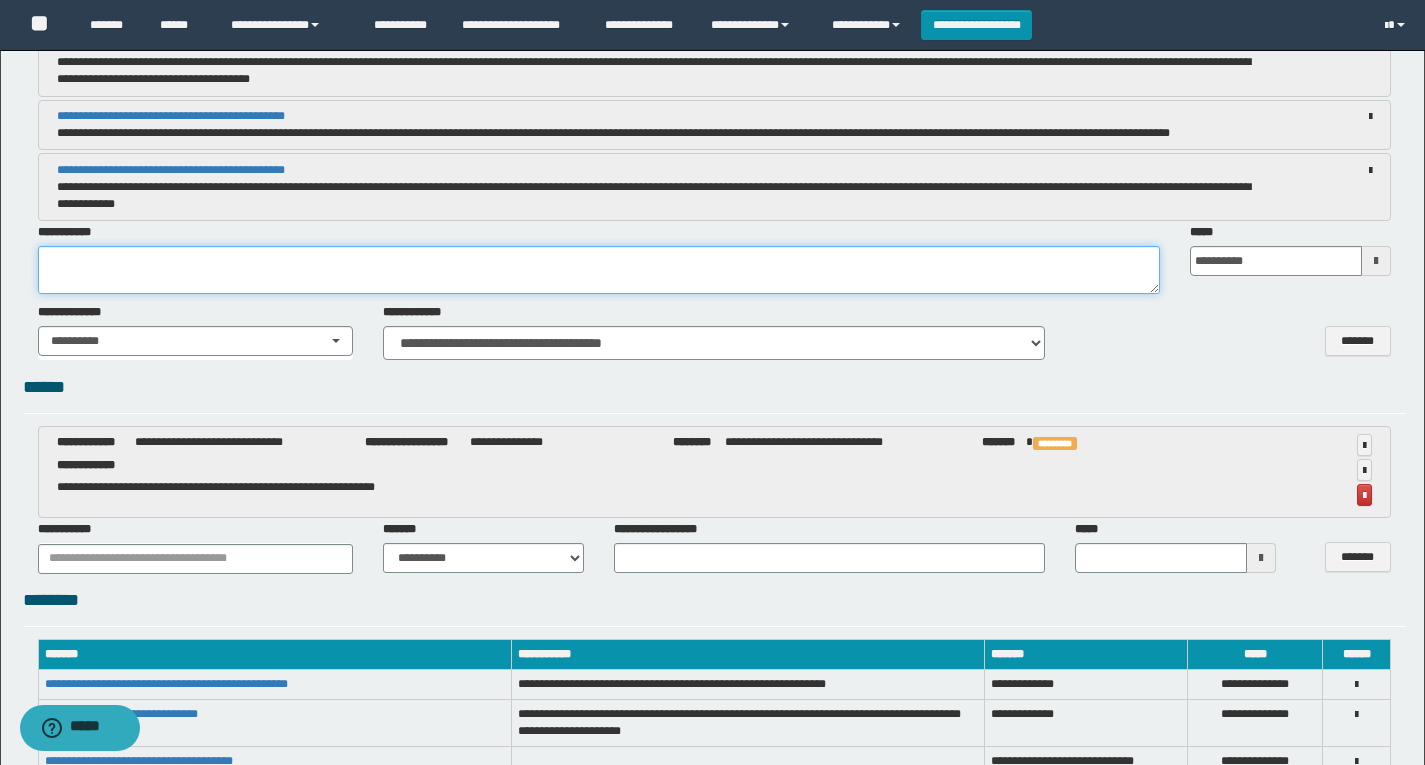 click at bounding box center (599, 270) 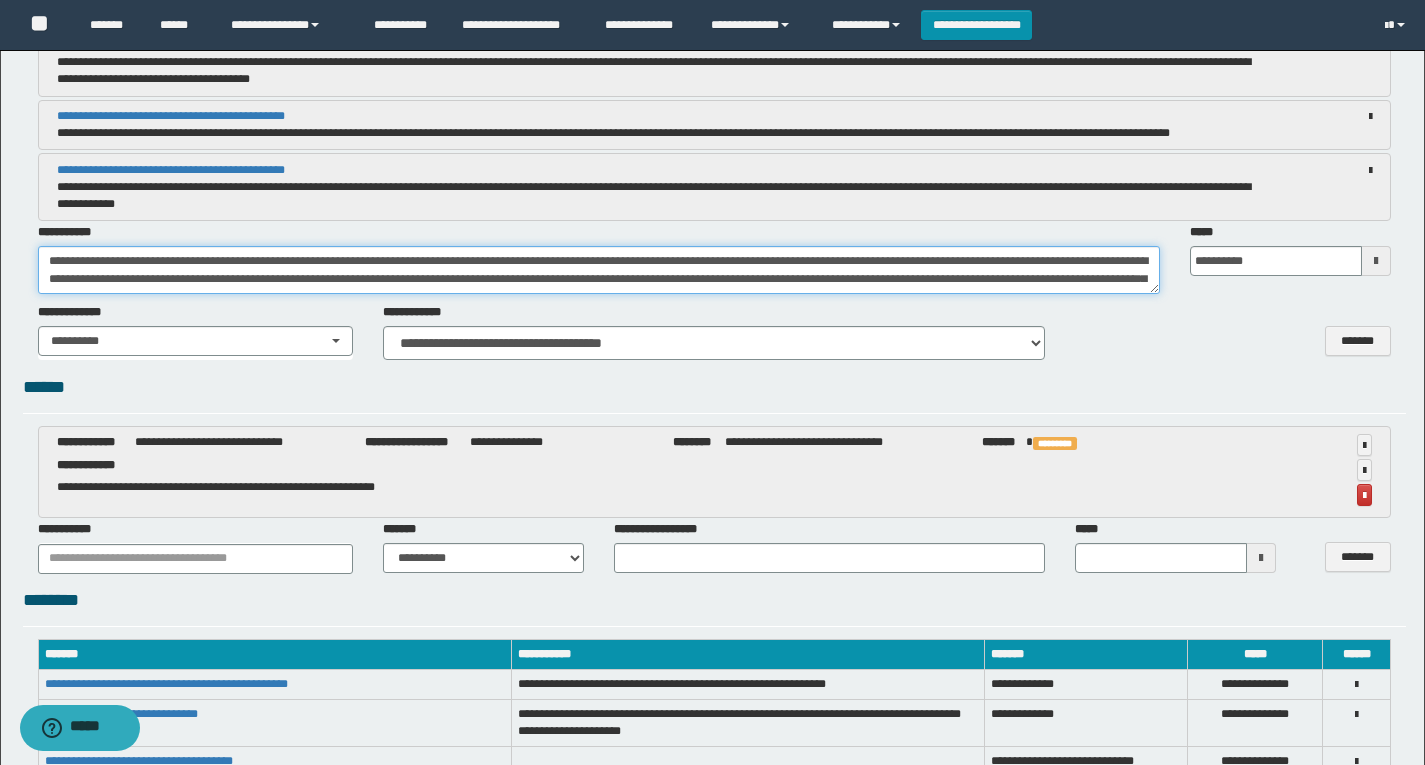 scroll, scrollTop: 48, scrollLeft: 0, axis: vertical 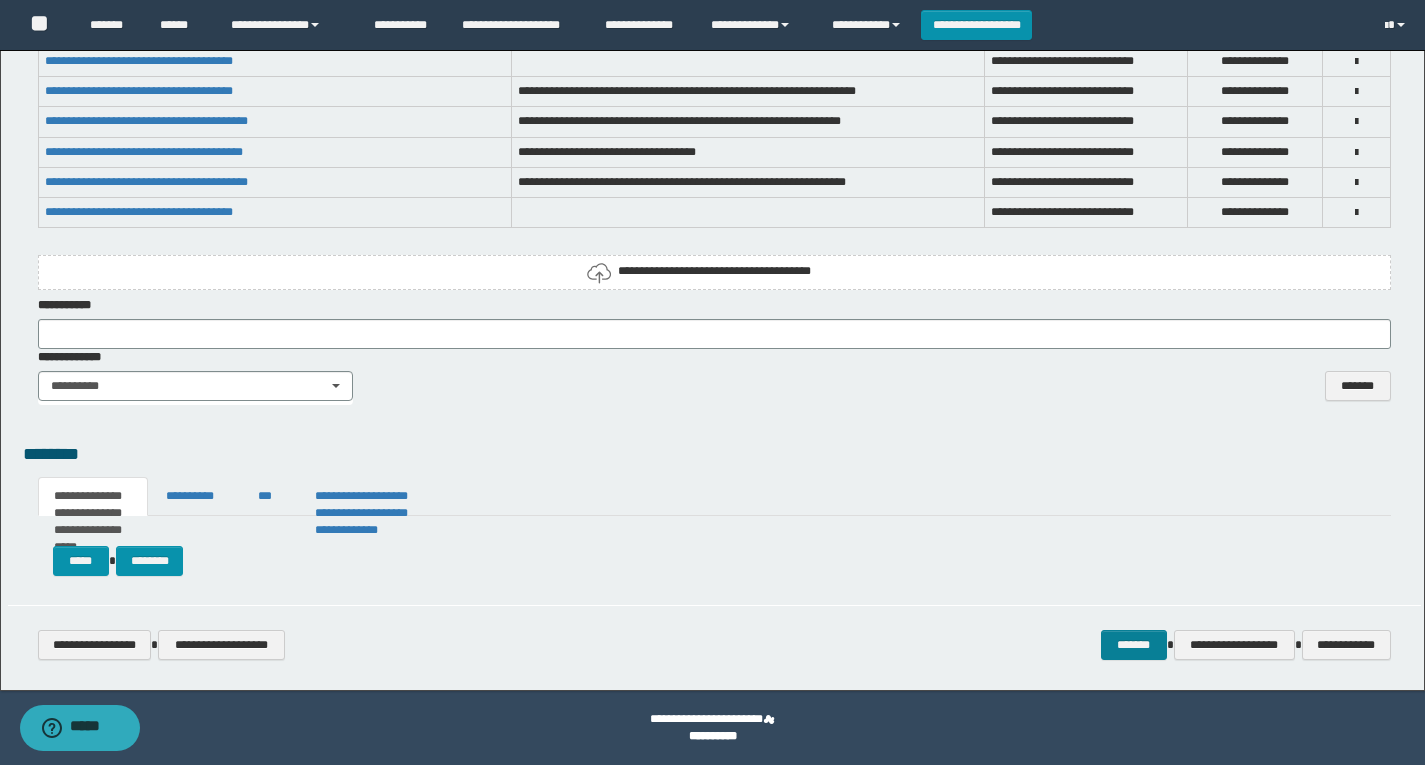 type on "**********" 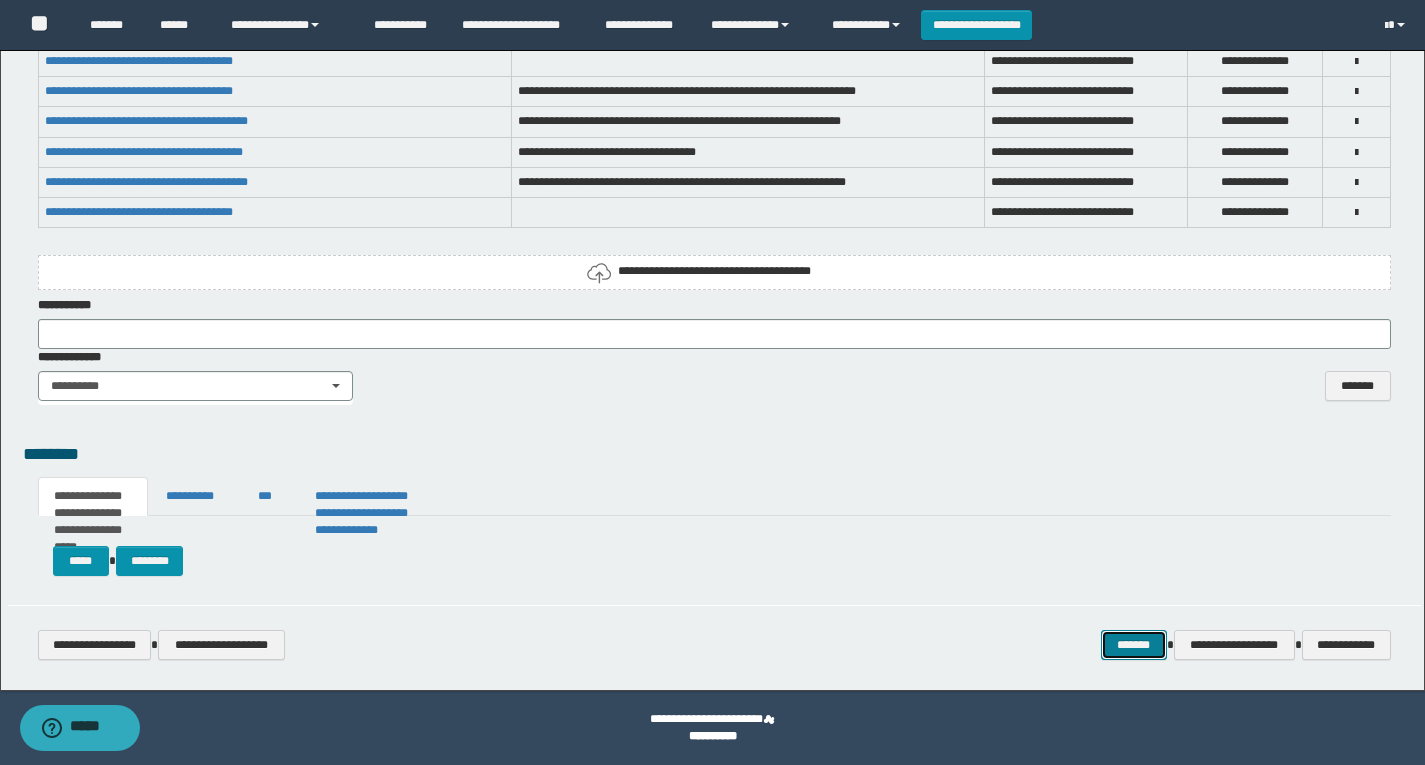 click on "*******" at bounding box center (1134, 645) 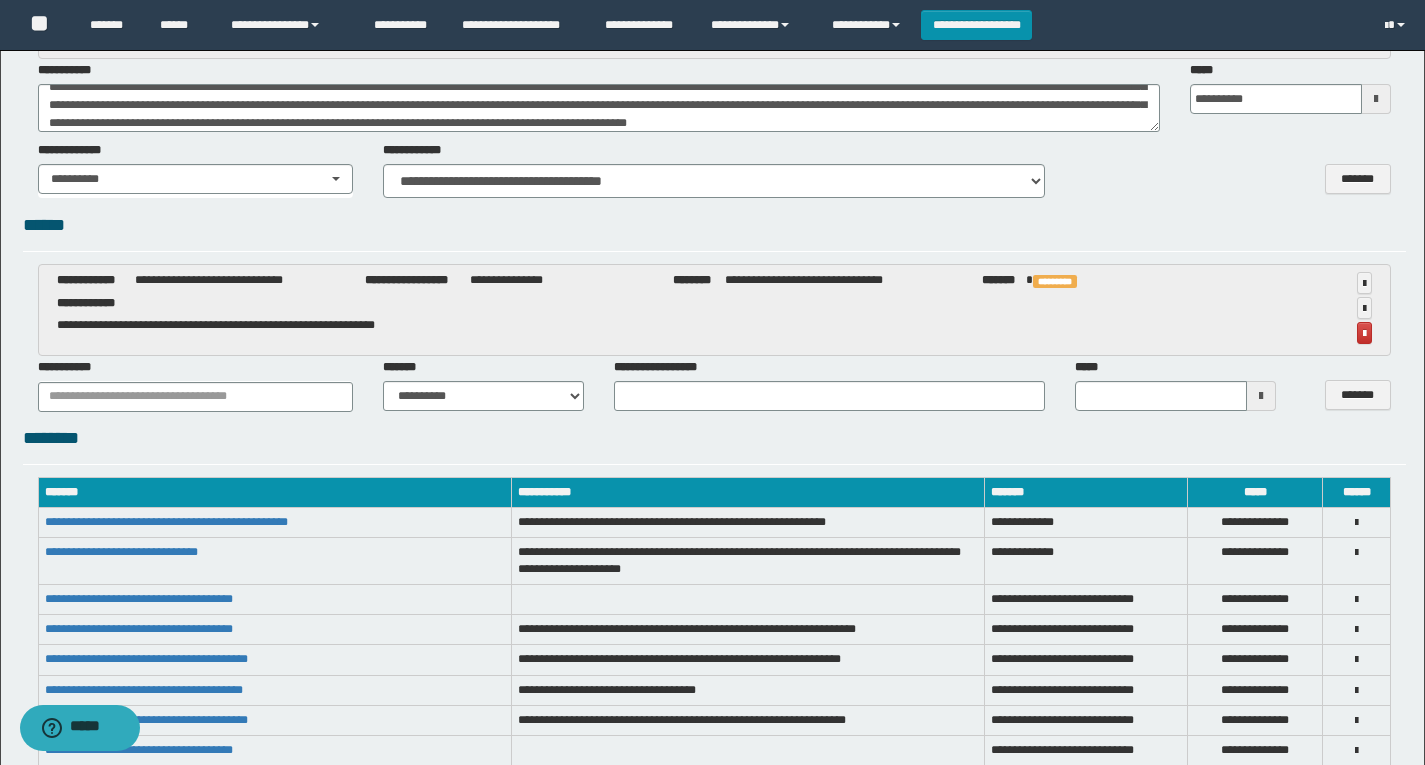 scroll, scrollTop: 1965, scrollLeft: 0, axis: vertical 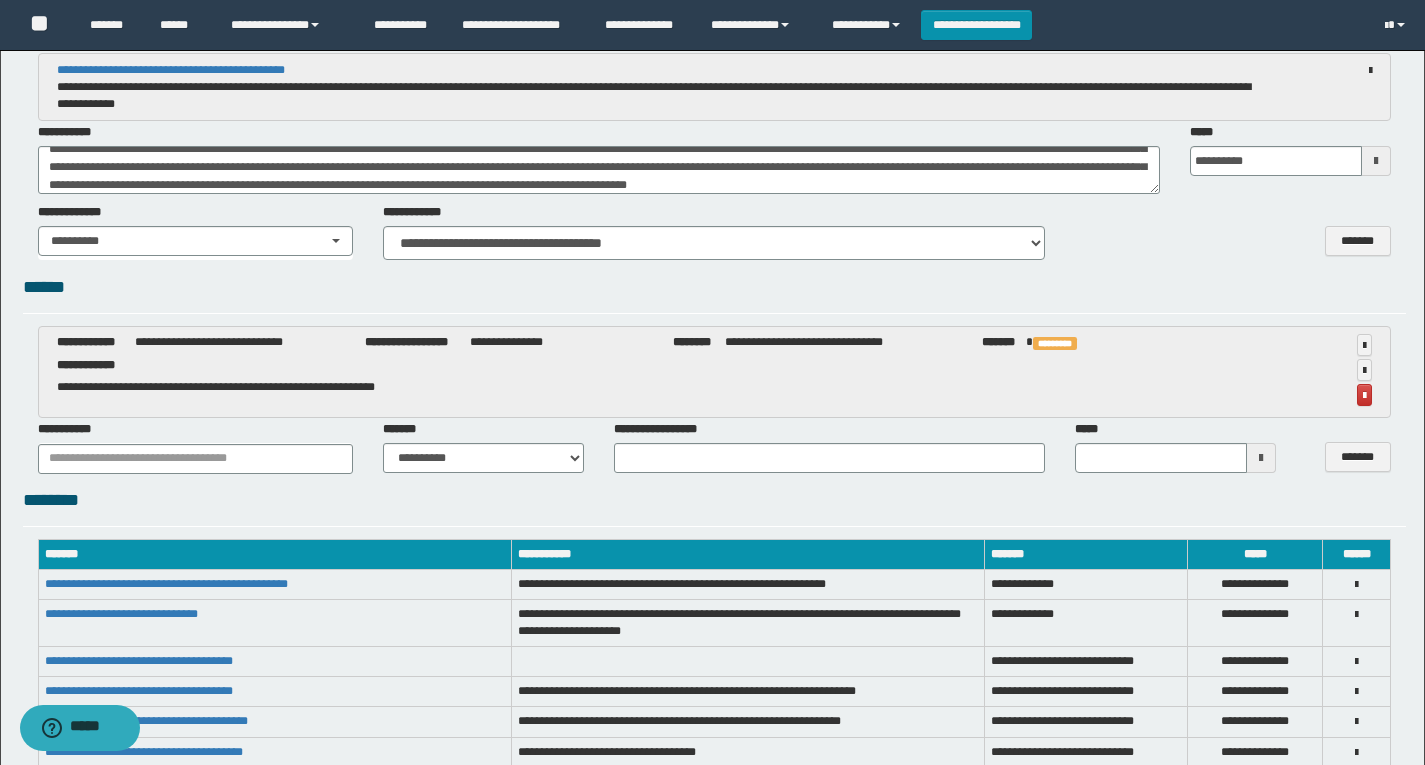 click on "******" at bounding box center (714, 296) 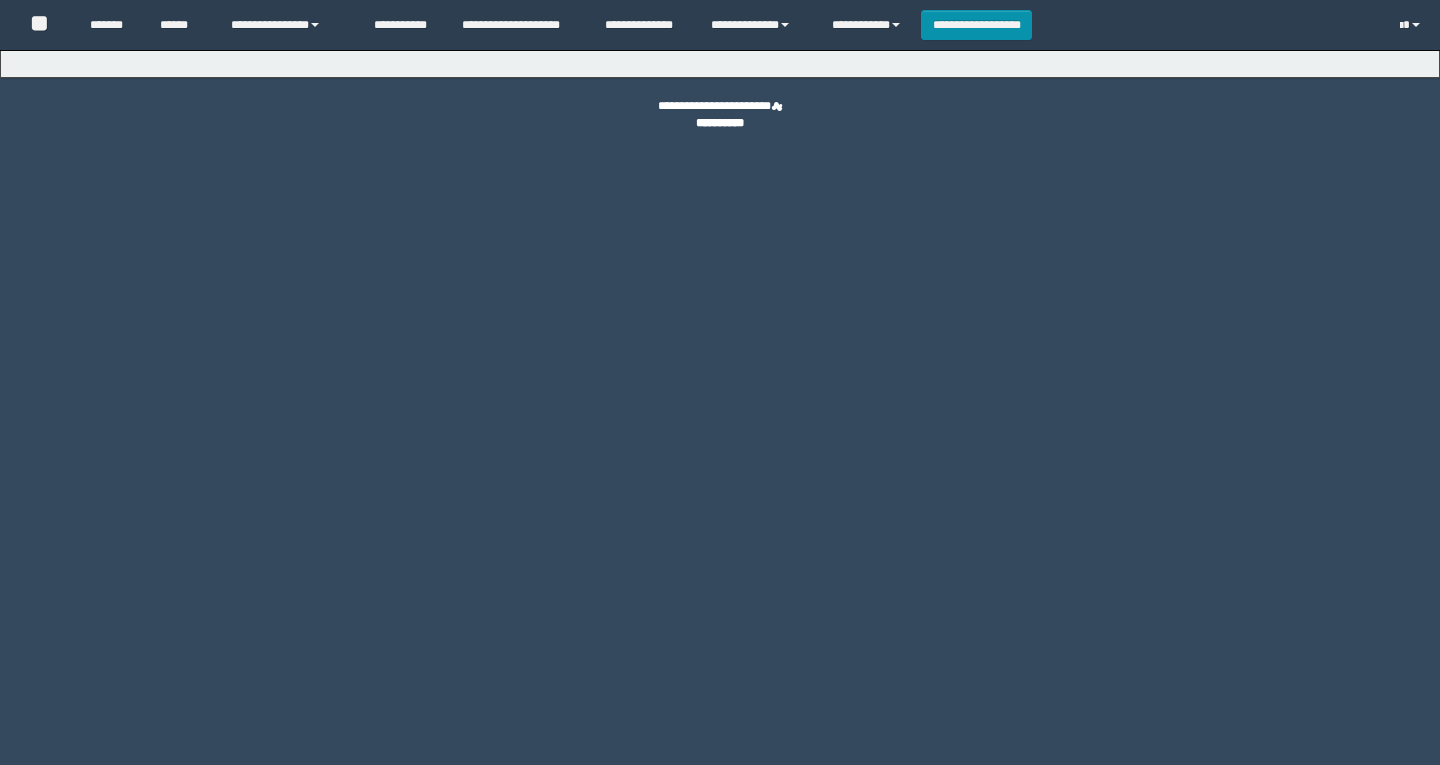 scroll, scrollTop: 0, scrollLeft: 0, axis: both 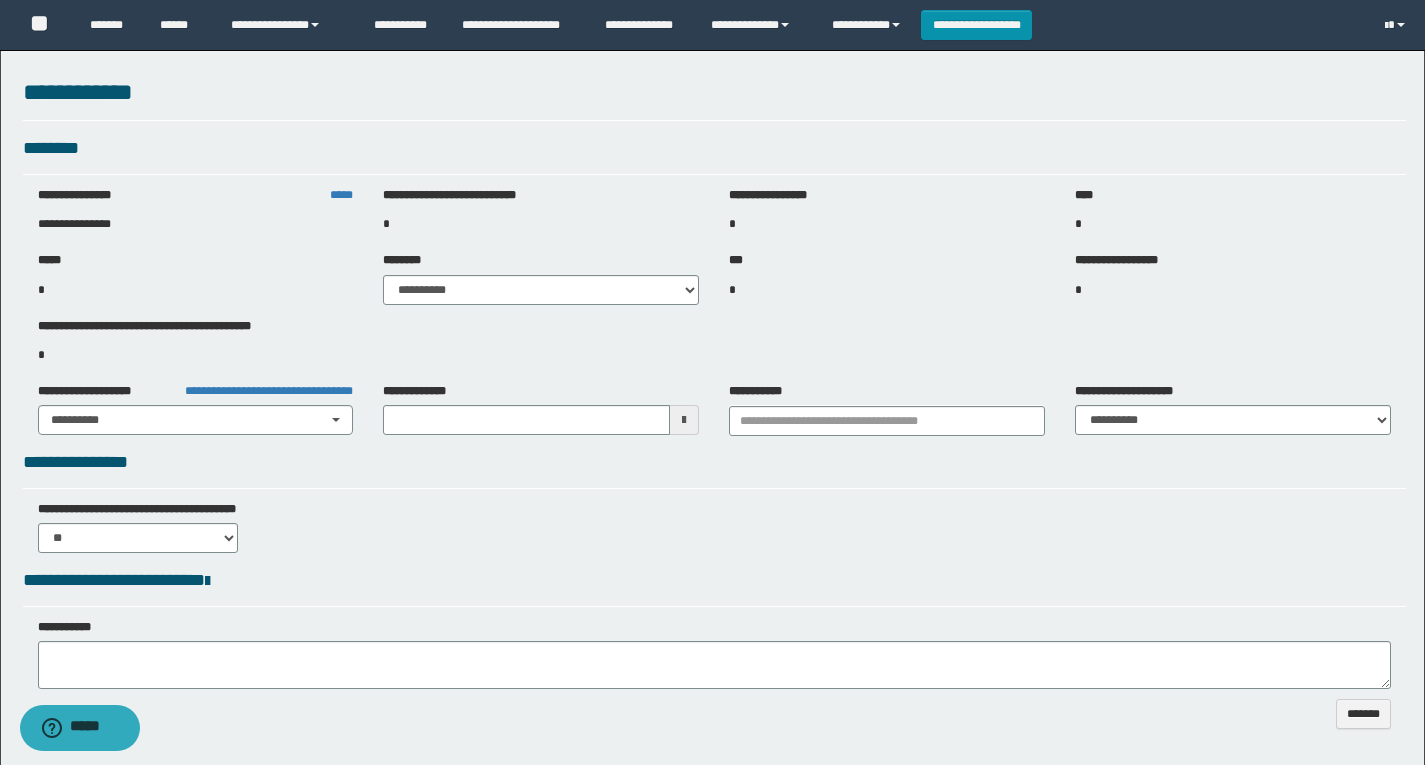type on "**********" 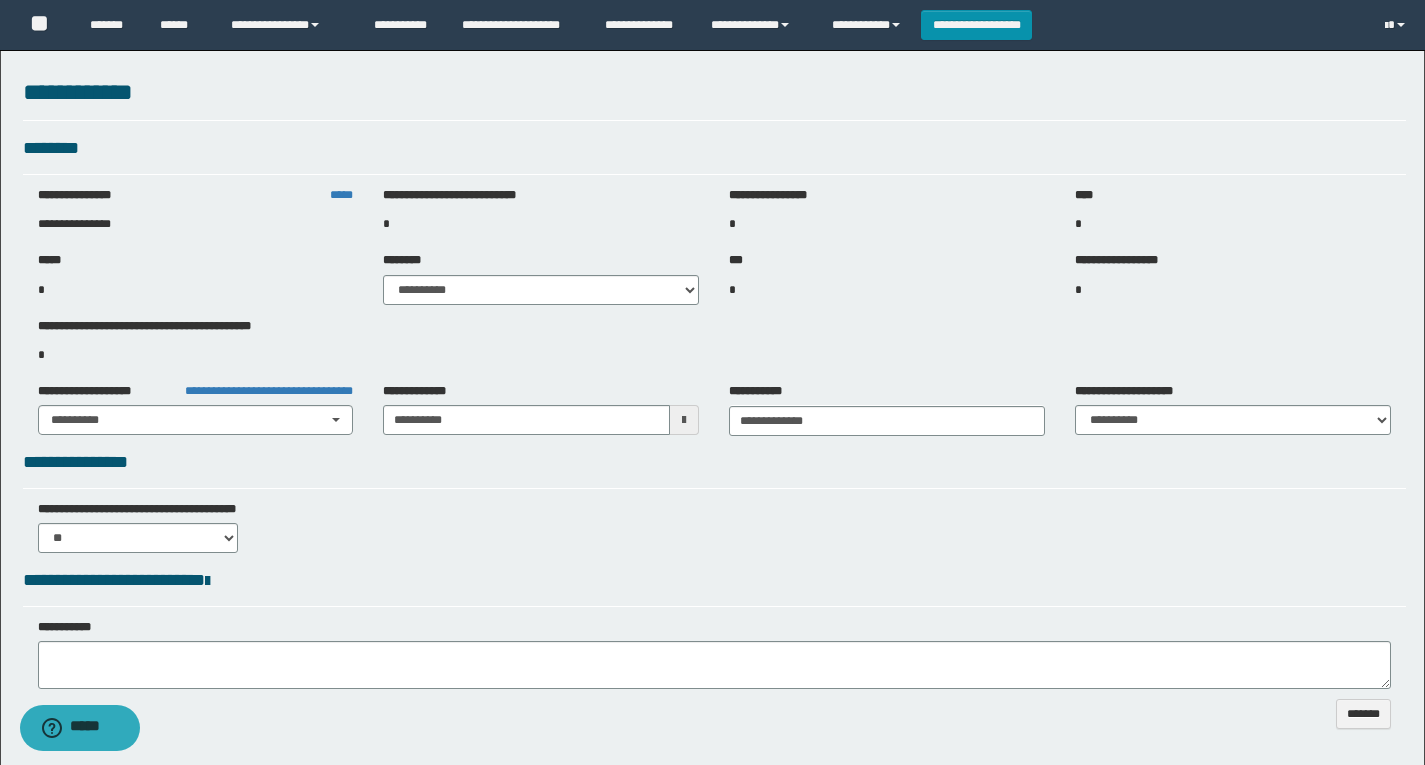 select on "***" 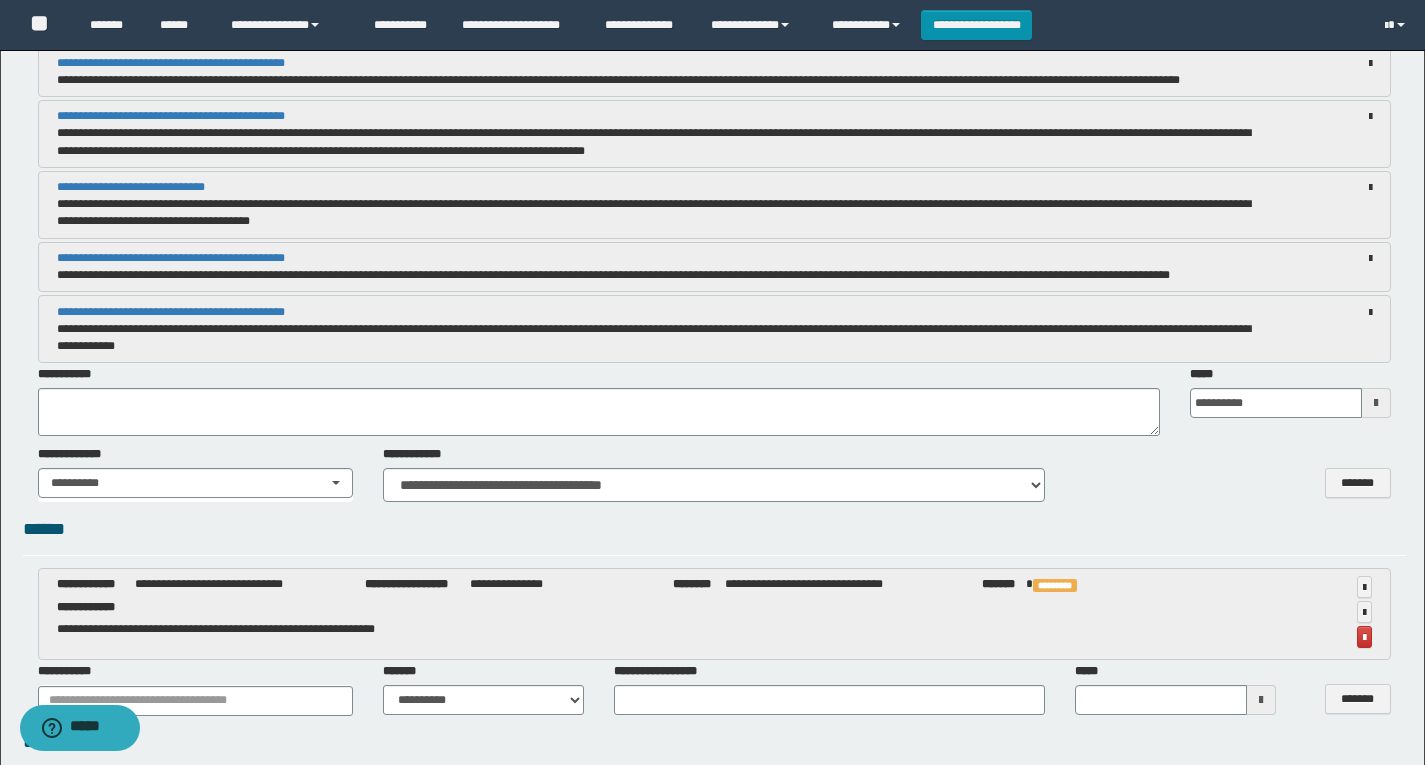 scroll, scrollTop: 1600, scrollLeft: 0, axis: vertical 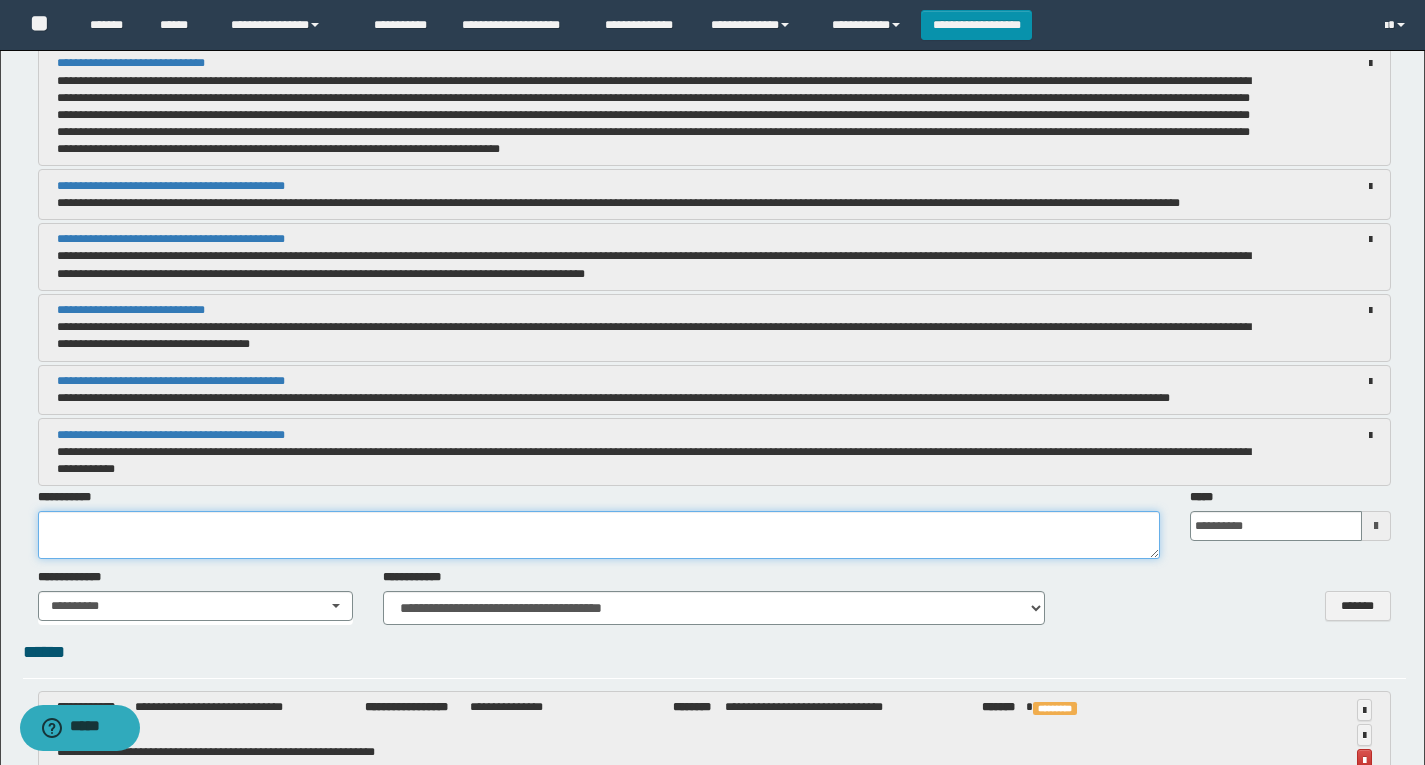 click at bounding box center (599, 535) 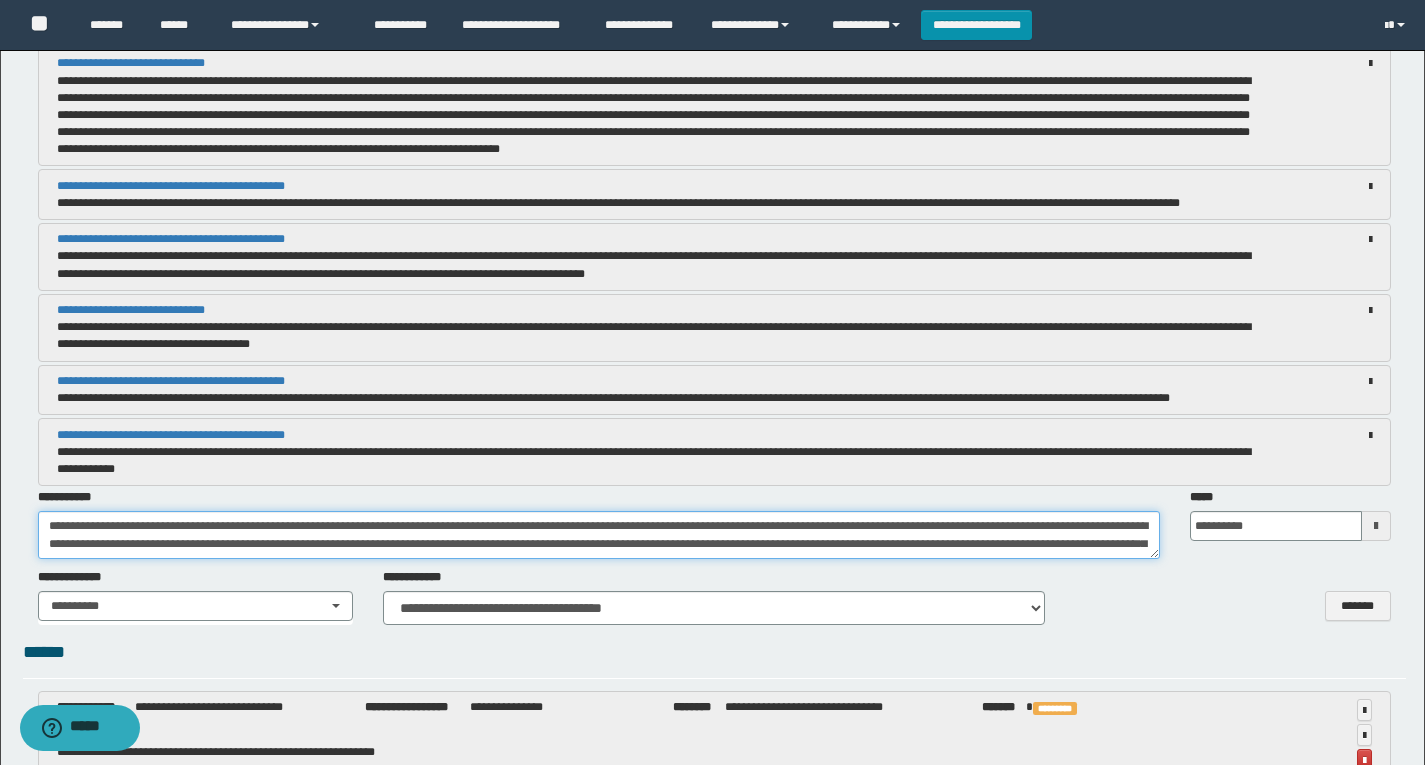 scroll, scrollTop: 48, scrollLeft: 0, axis: vertical 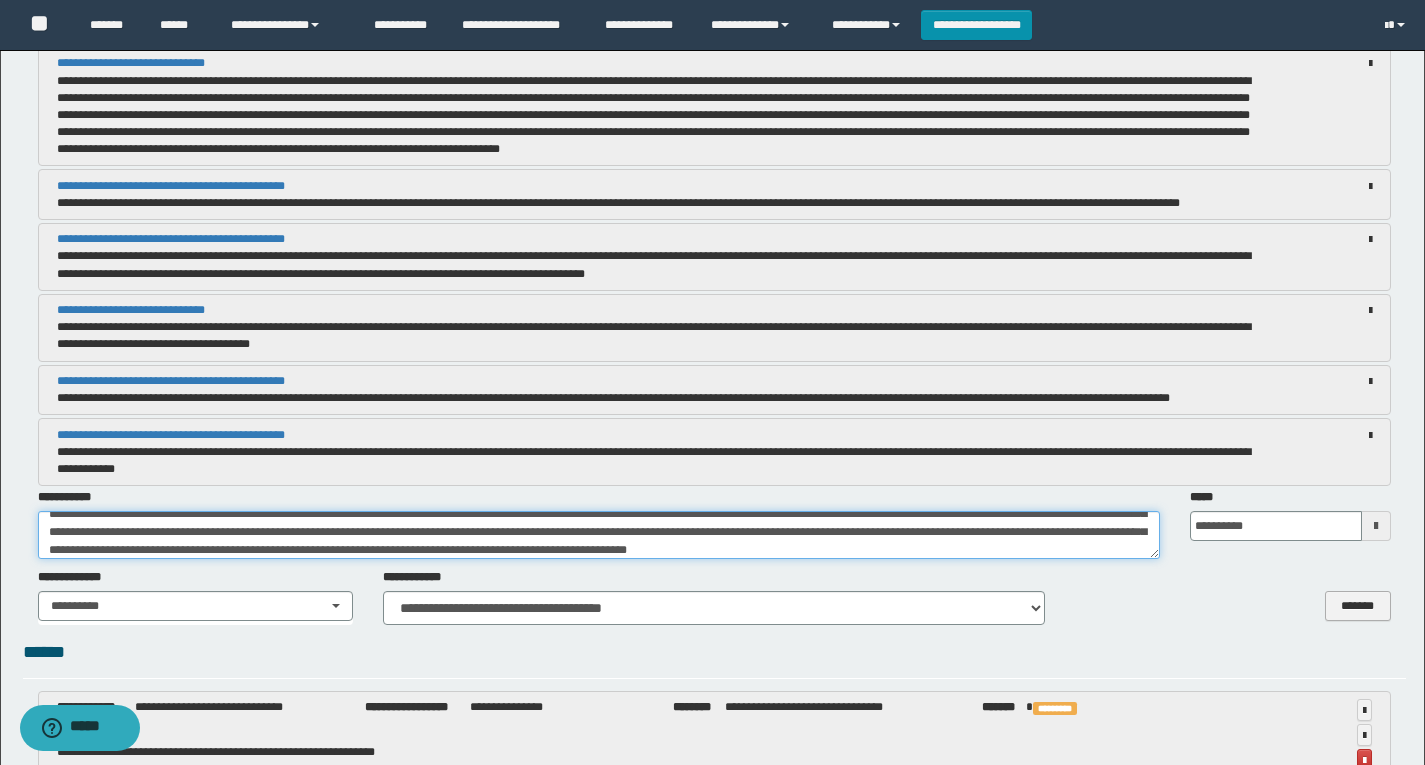 type on "**********" 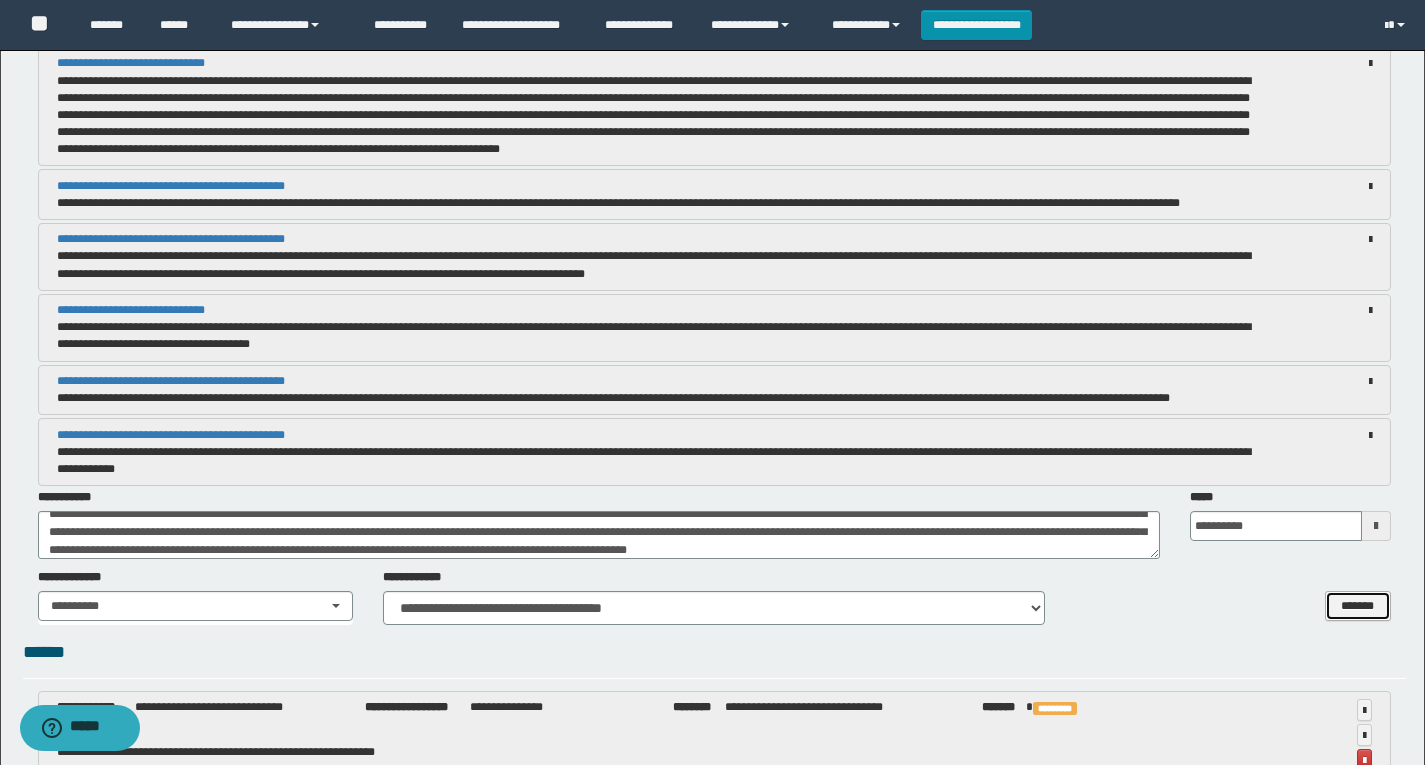 click on "*******" at bounding box center (1358, 606) 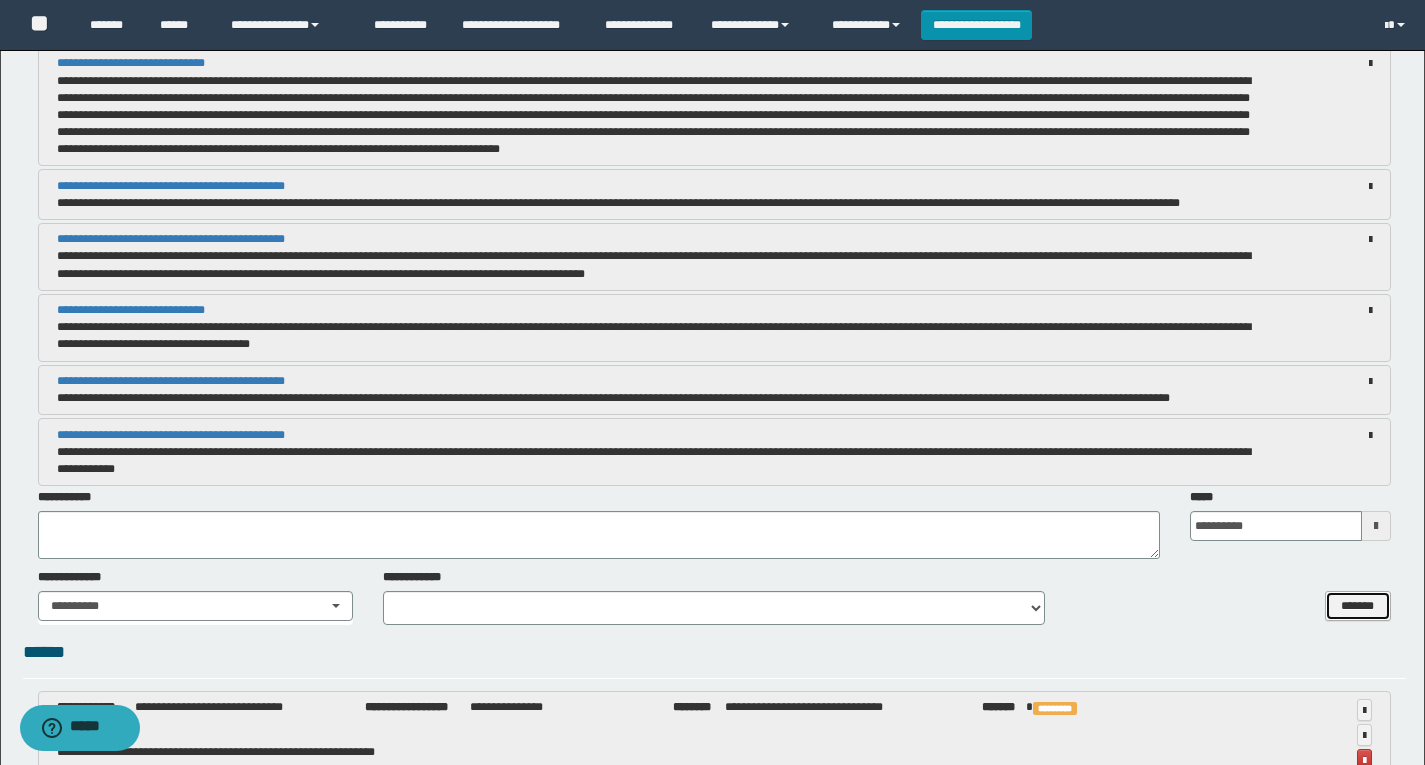 scroll, scrollTop: 0, scrollLeft: 0, axis: both 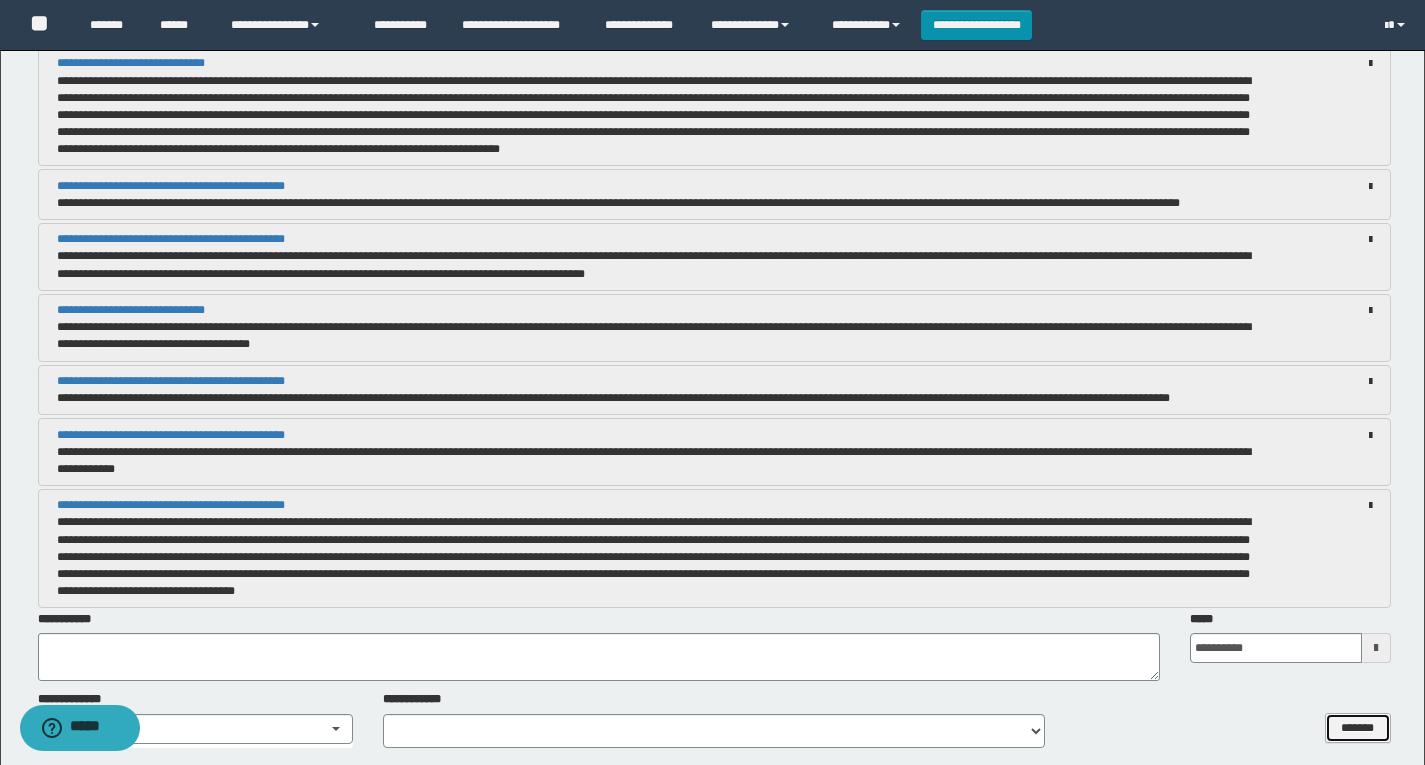 type 